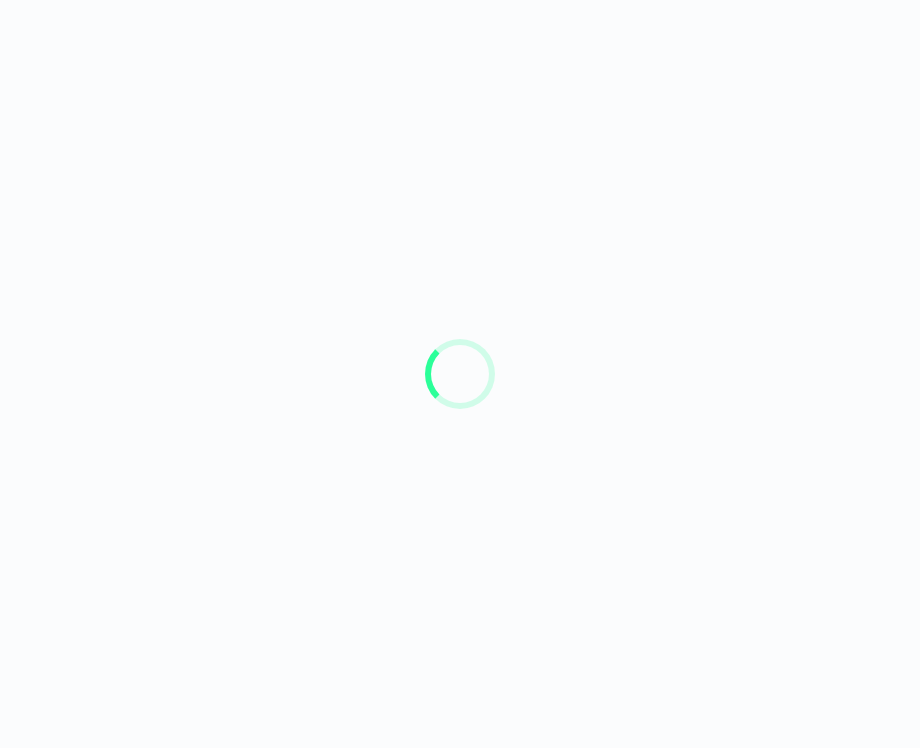 scroll, scrollTop: 0, scrollLeft: 0, axis: both 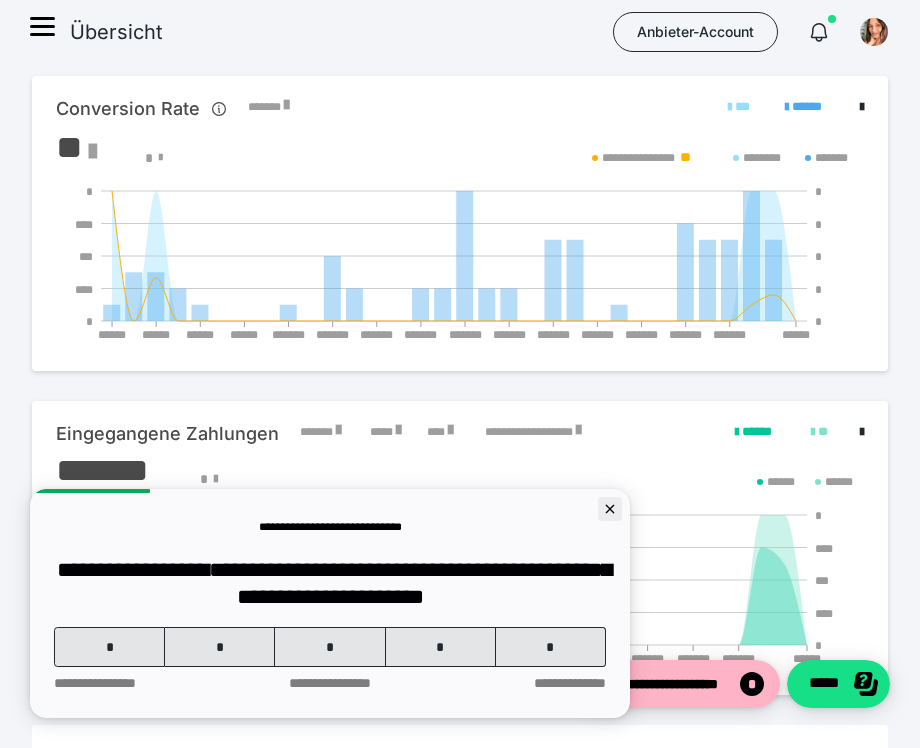 click 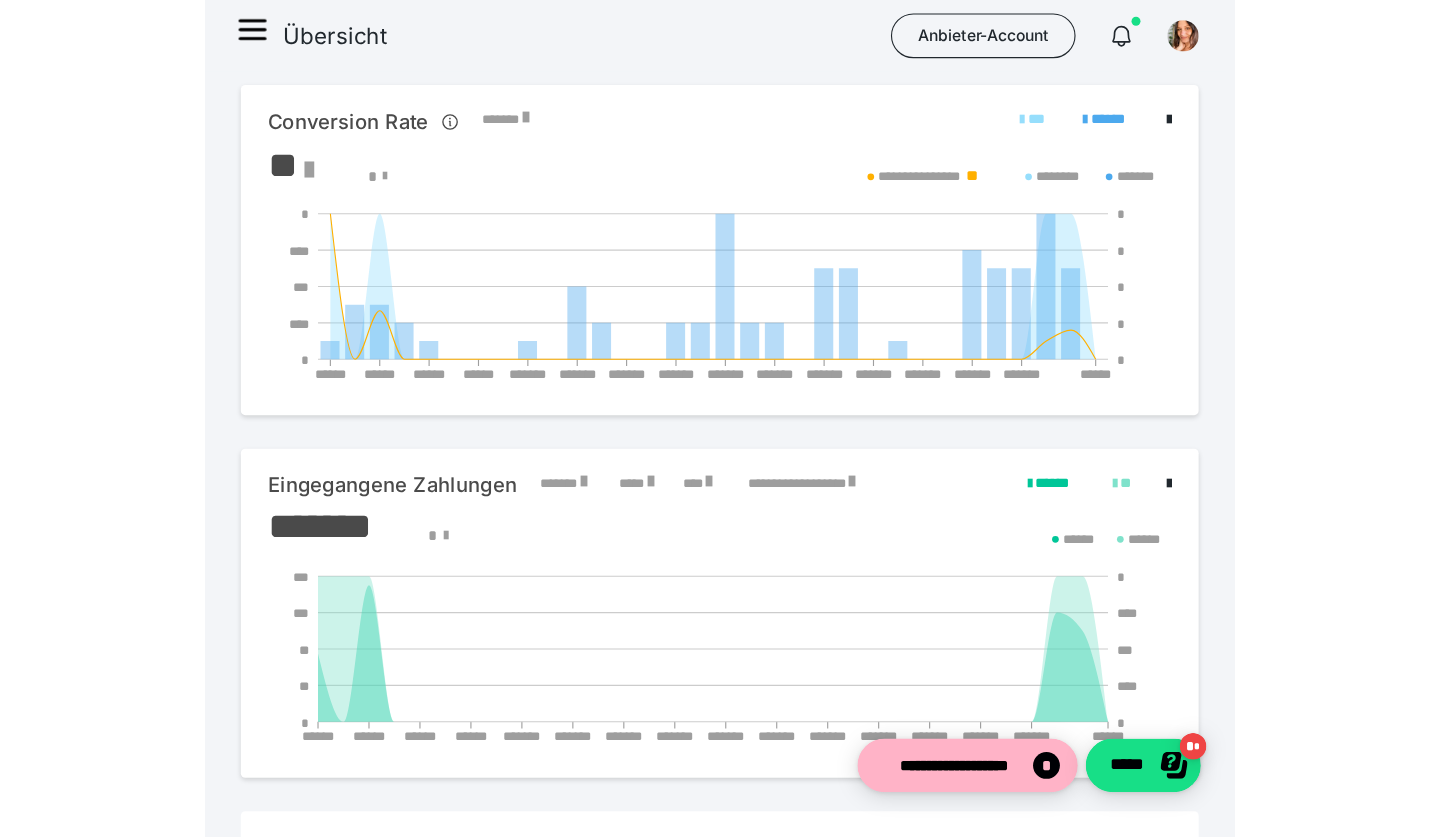scroll, scrollTop: 0, scrollLeft: 0, axis: both 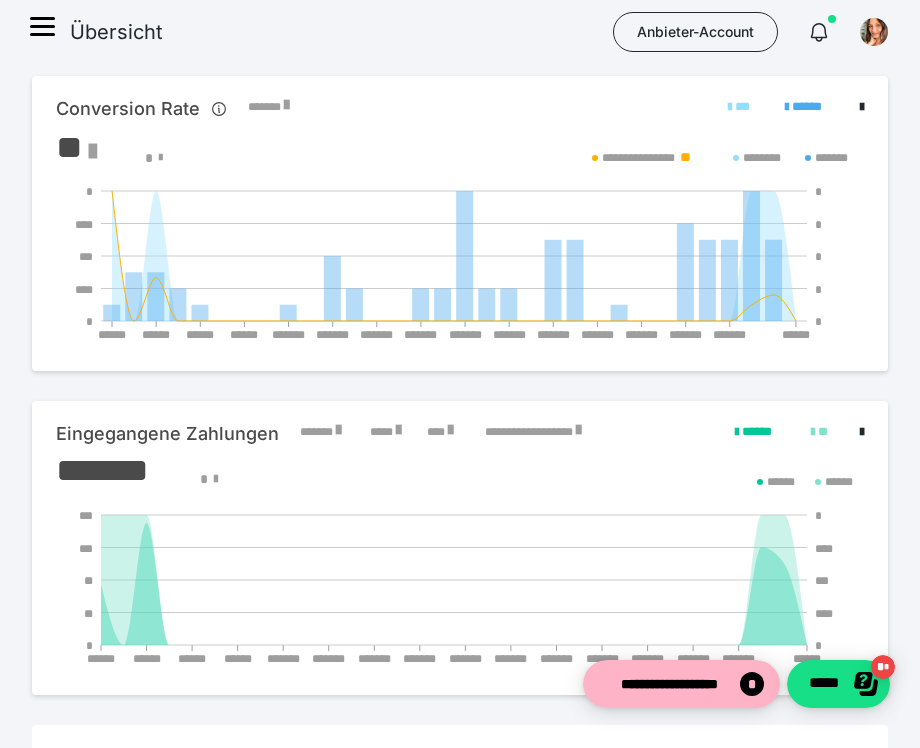 click on "Übersicht Anbieter-Account" at bounding box center [460, 32] 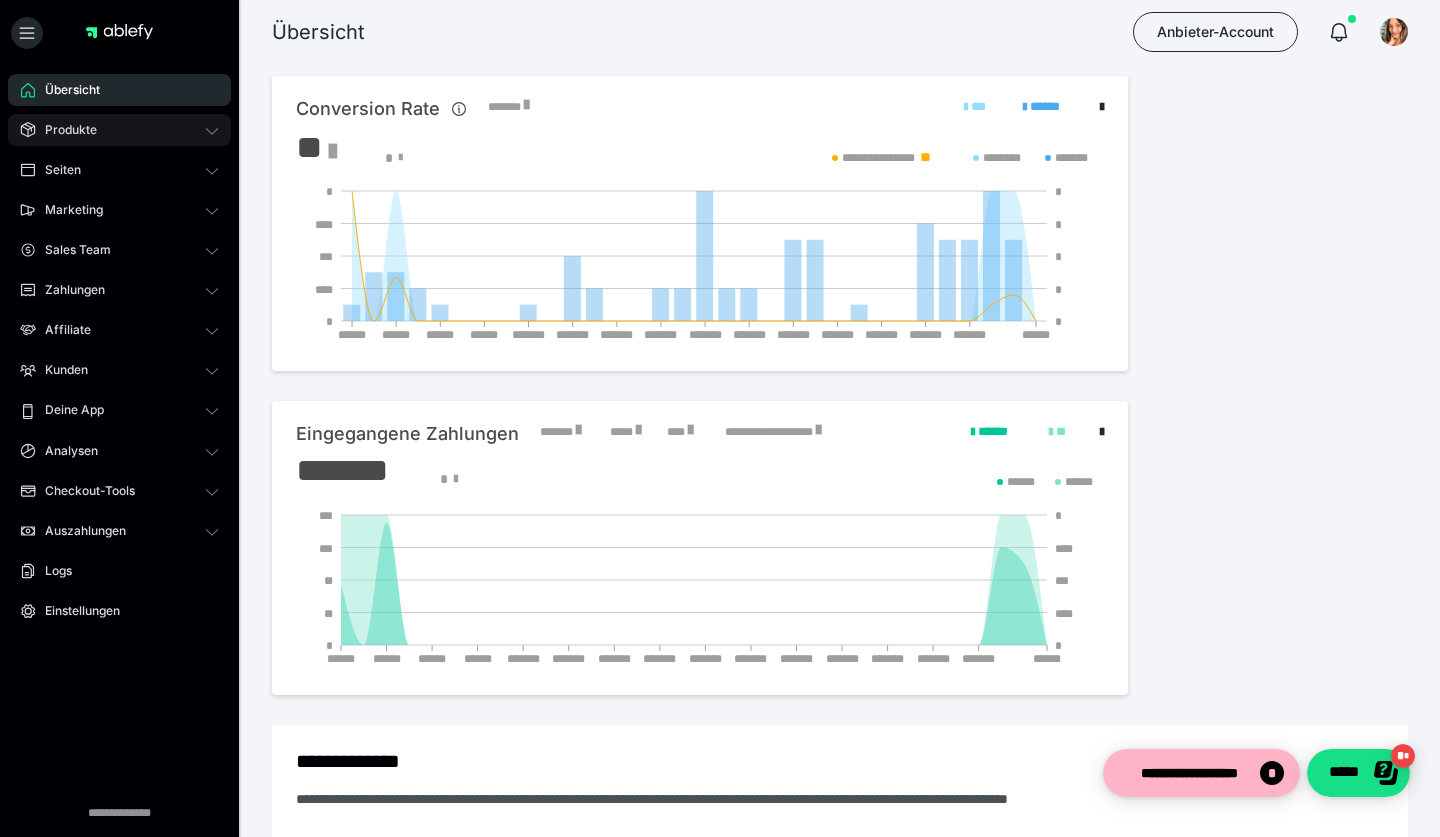 click on "Produkte" at bounding box center (119, 130) 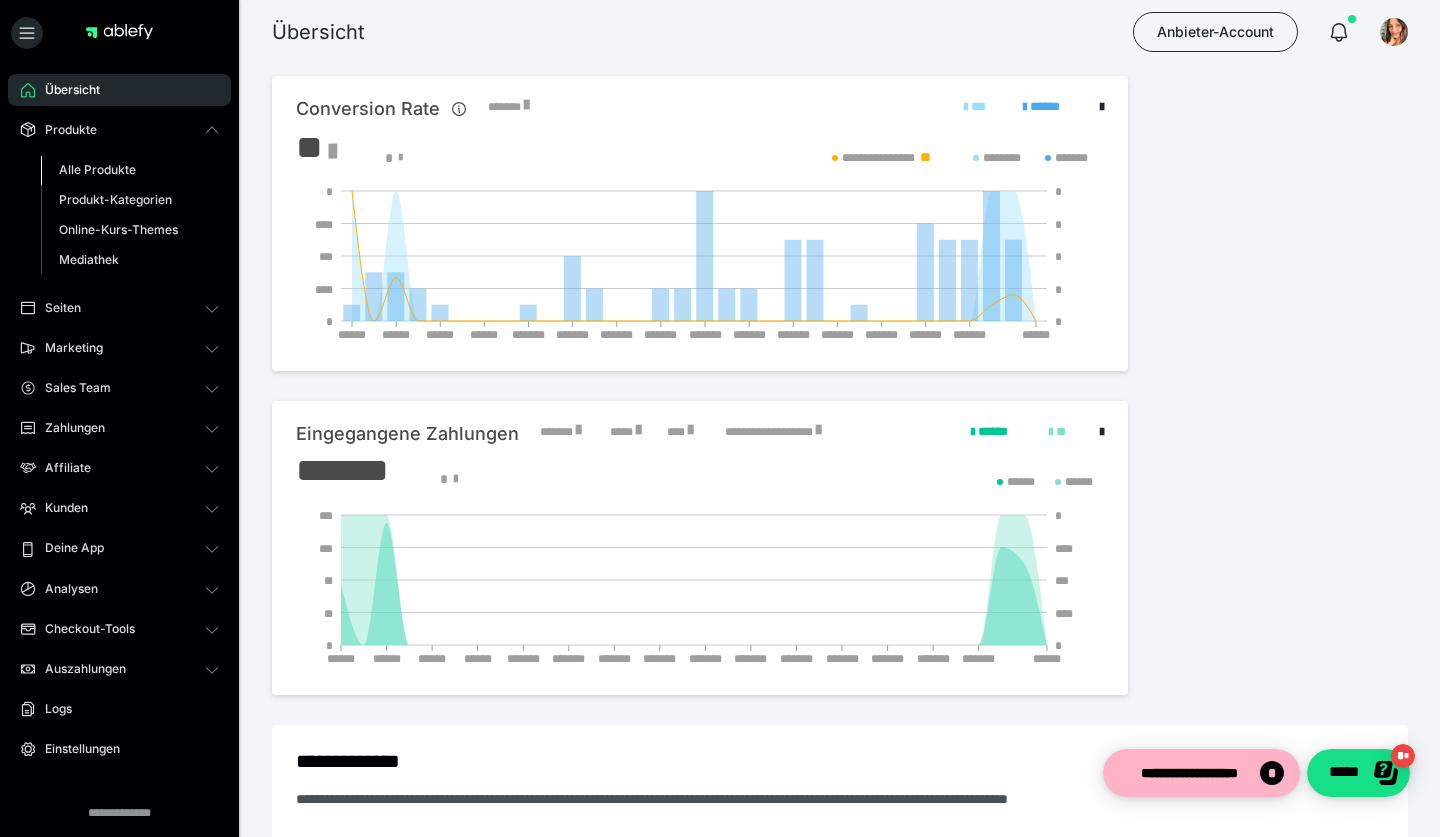 click on "Alle Produkte" at bounding box center (97, 169) 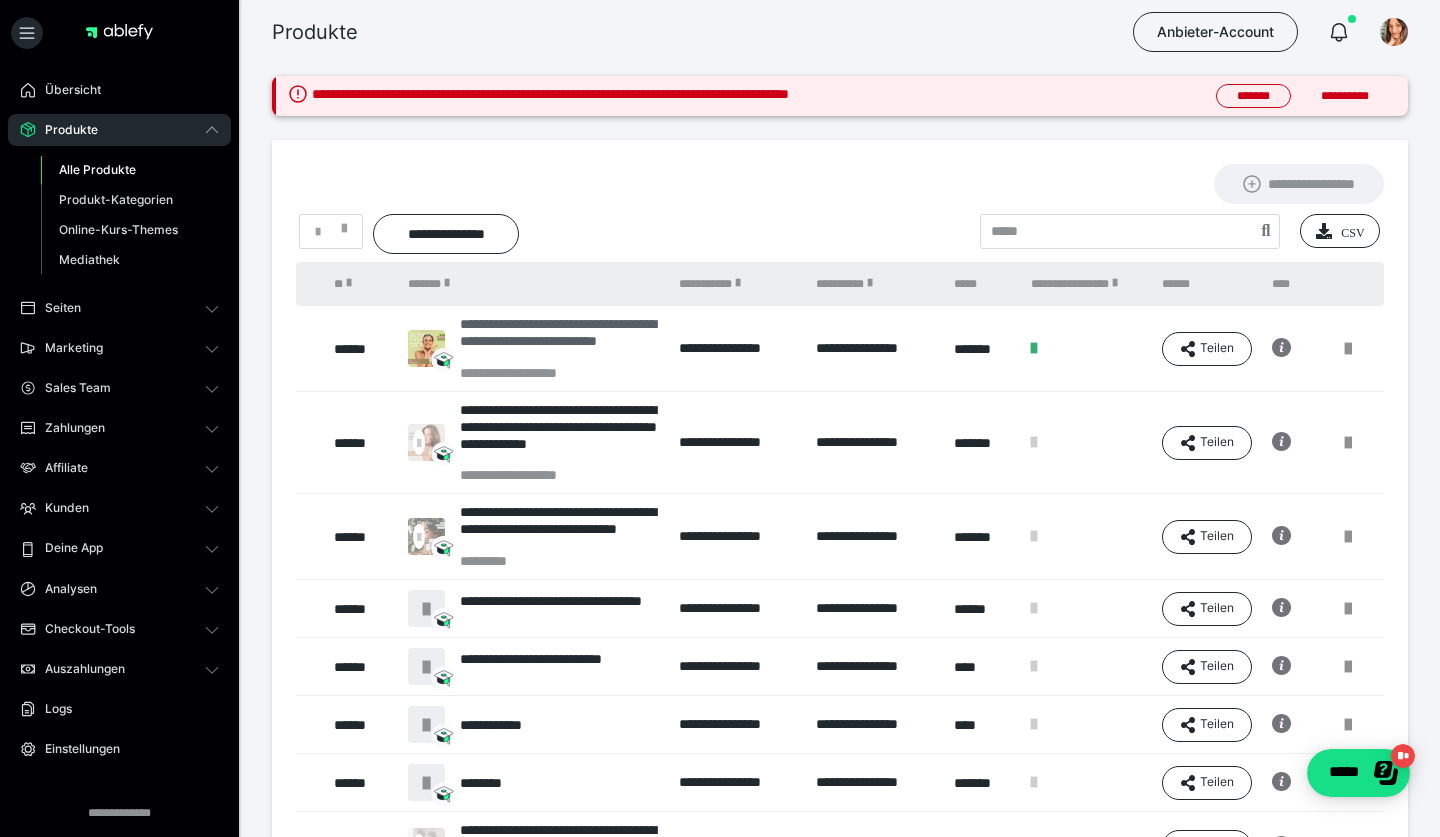 click on "**********" at bounding box center (559, 340) 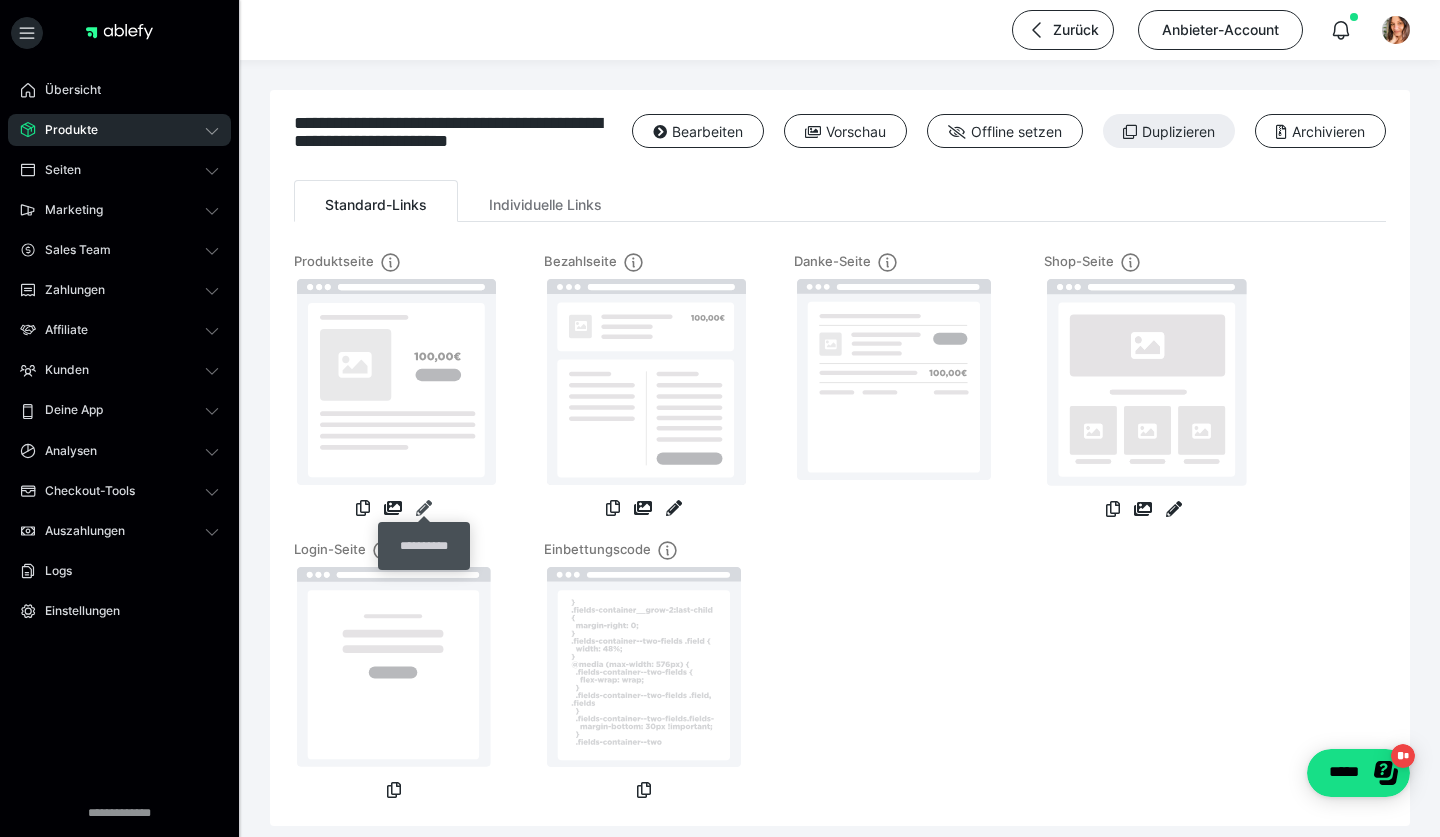 click at bounding box center (424, 508) 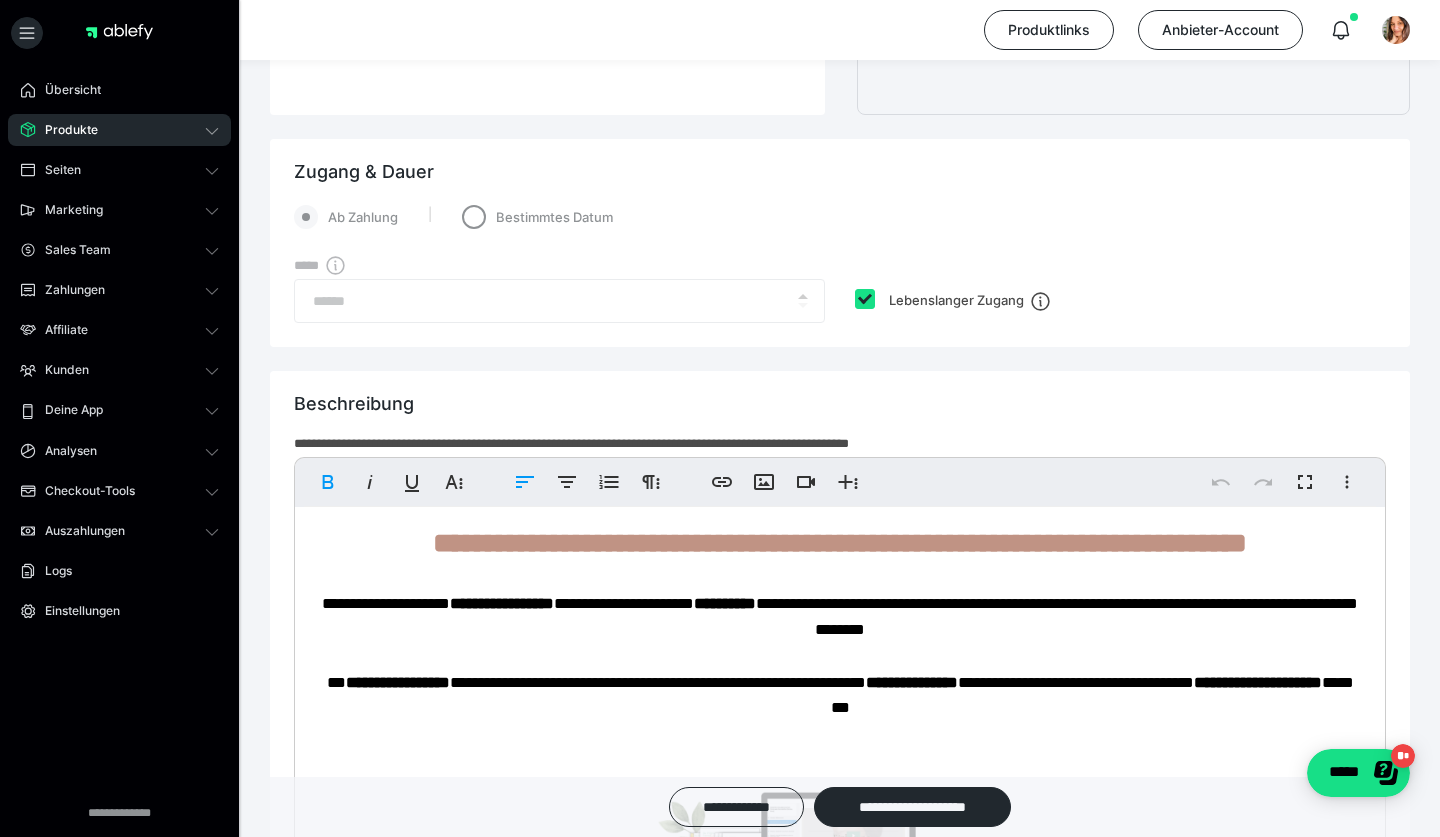 scroll, scrollTop: 1145, scrollLeft: 0, axis: vertical 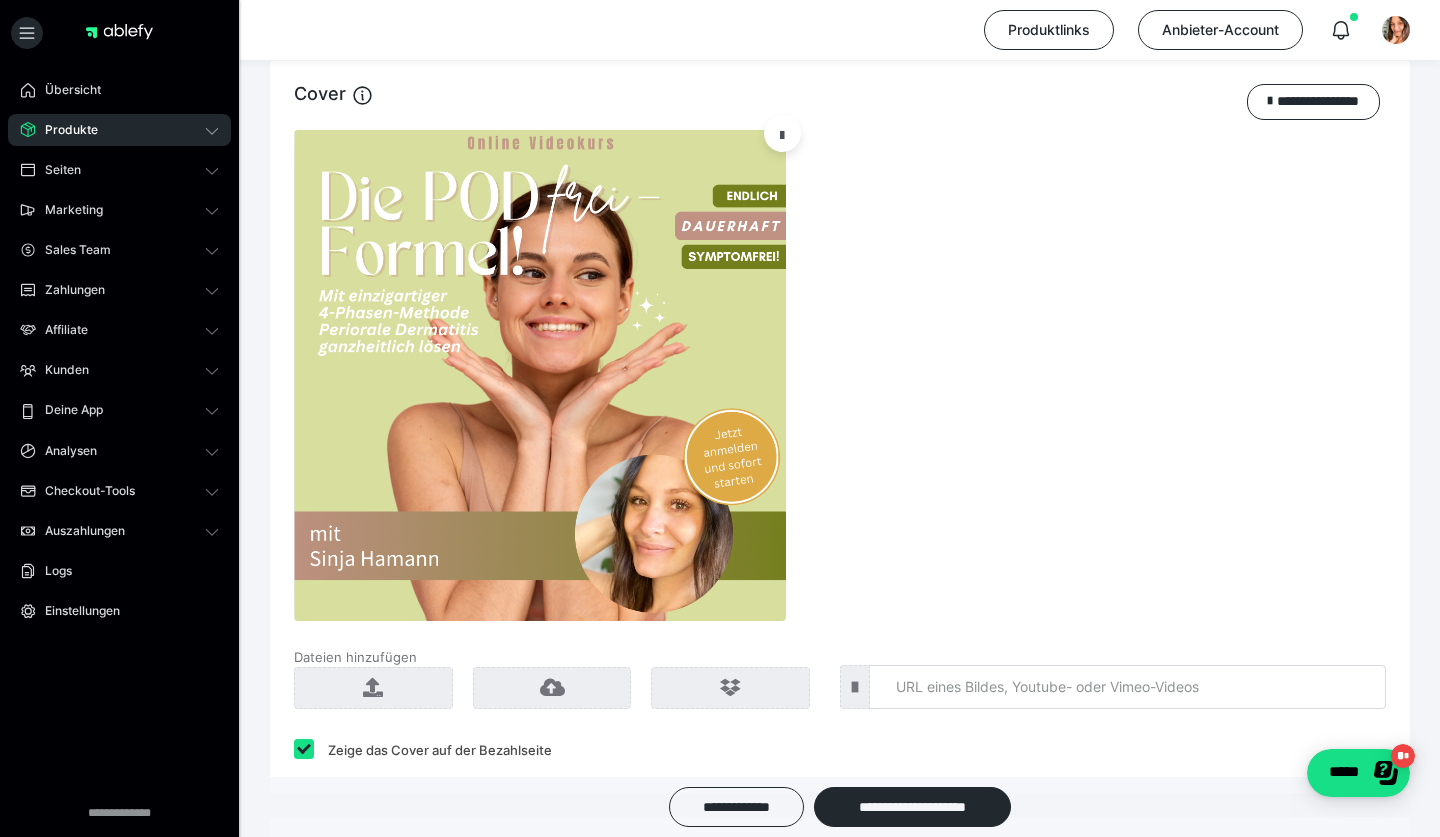 click at bounding box center [782, 133] 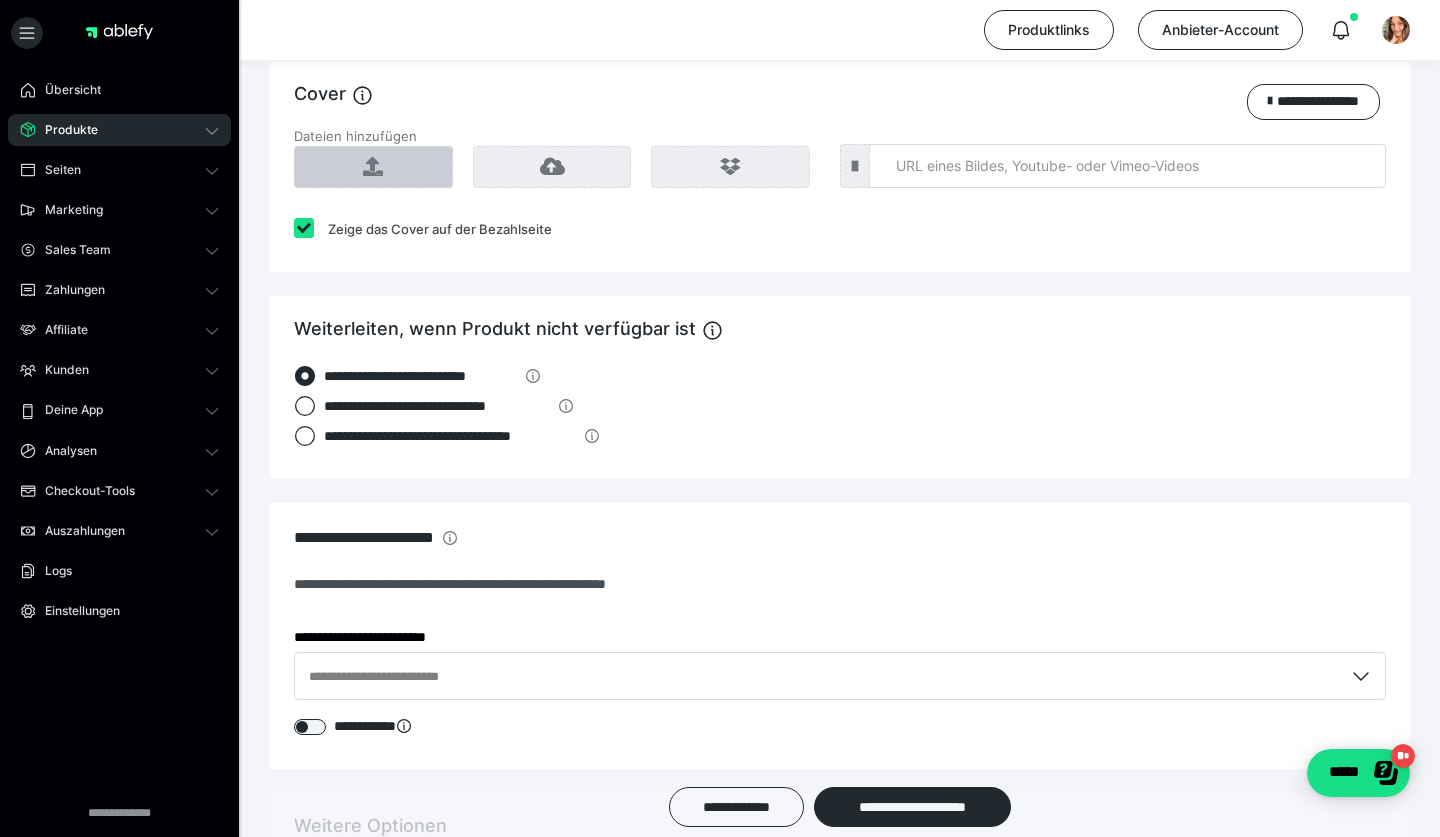 click at bounding box center [373, 167] 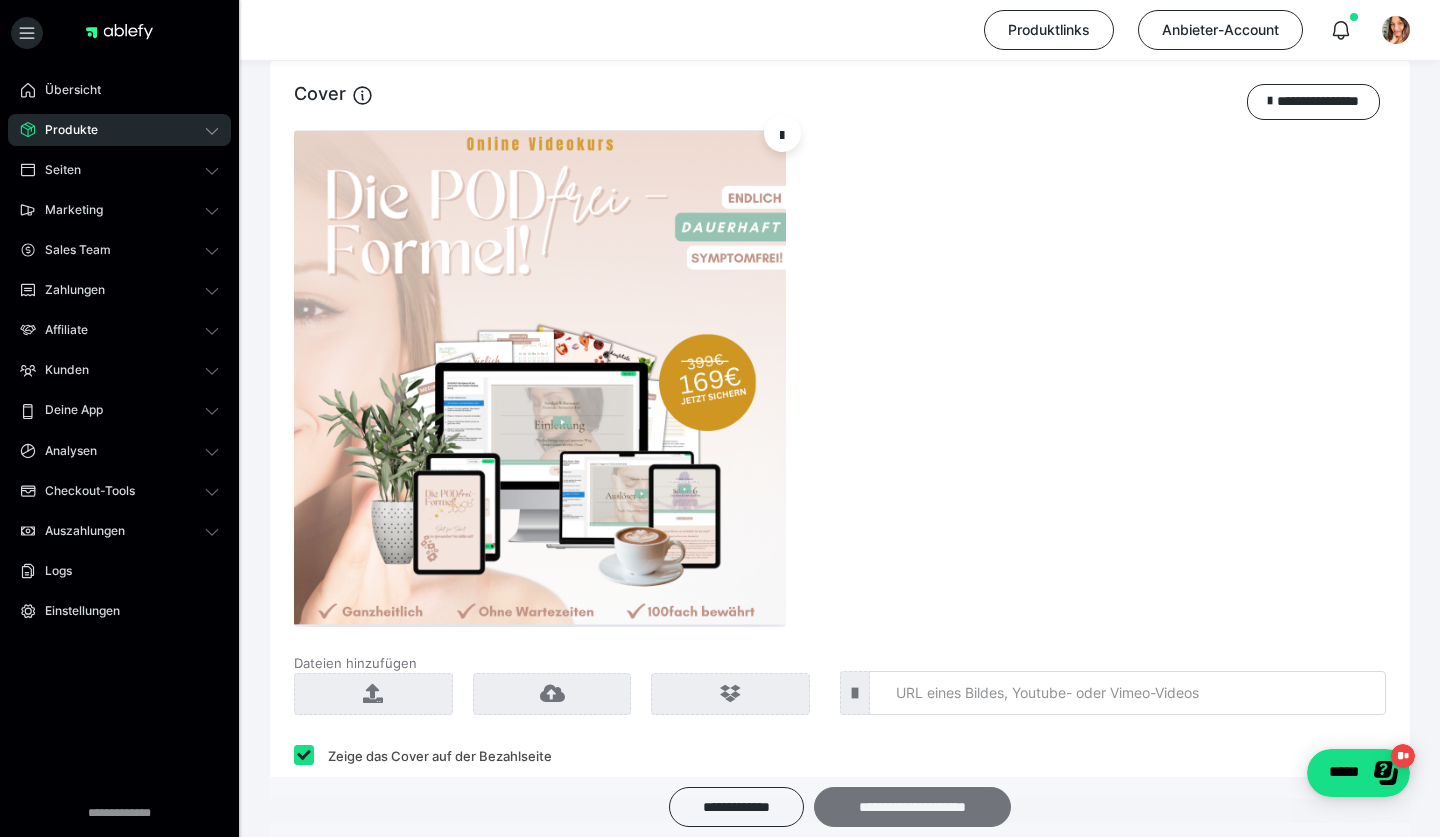 click on "**********" at bounding box center [912, 807] 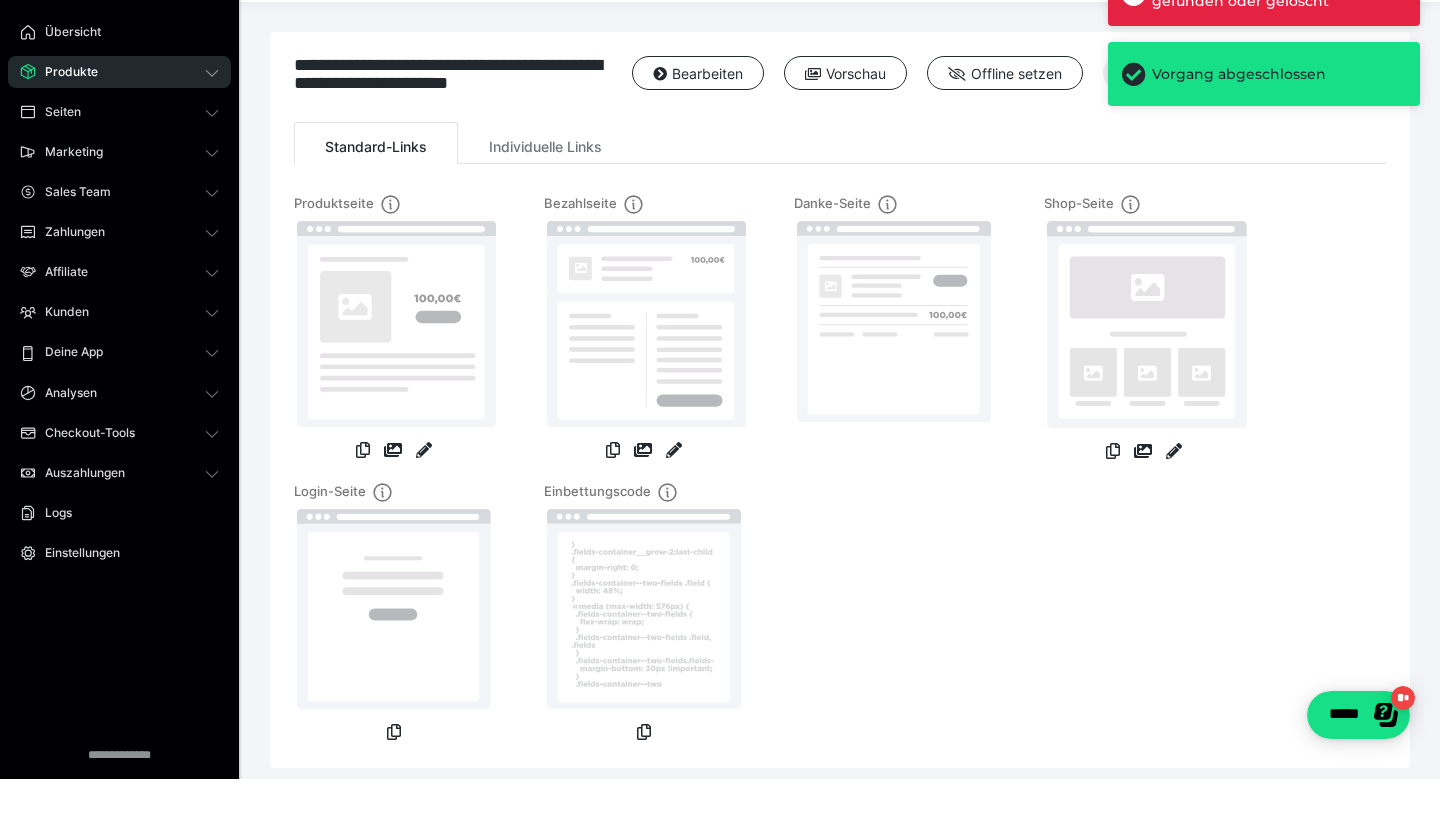 scroll, scrollTop: 58, scrollLeft: 0, axis: vertical 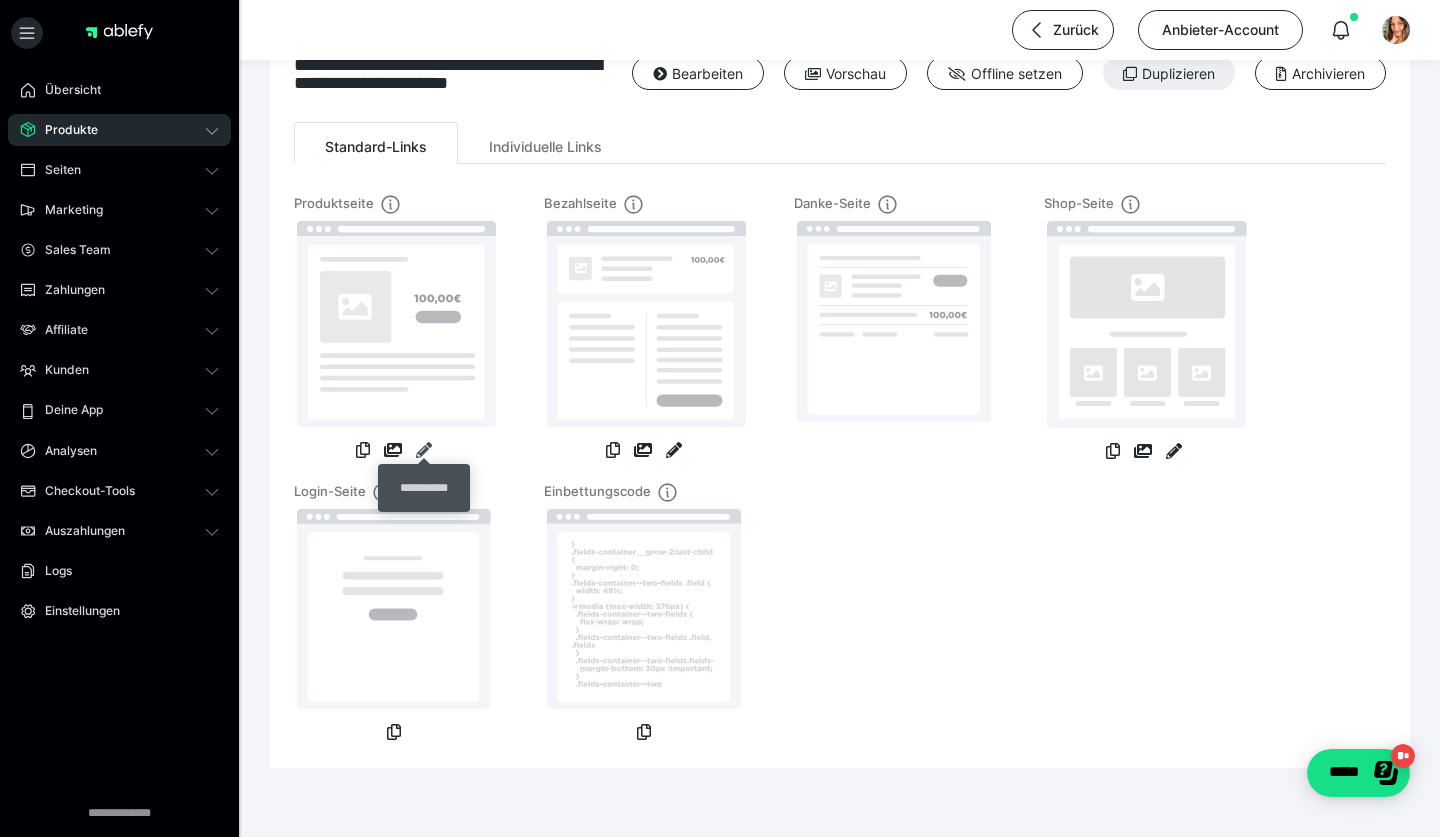 click at bounding box center (424, 450) 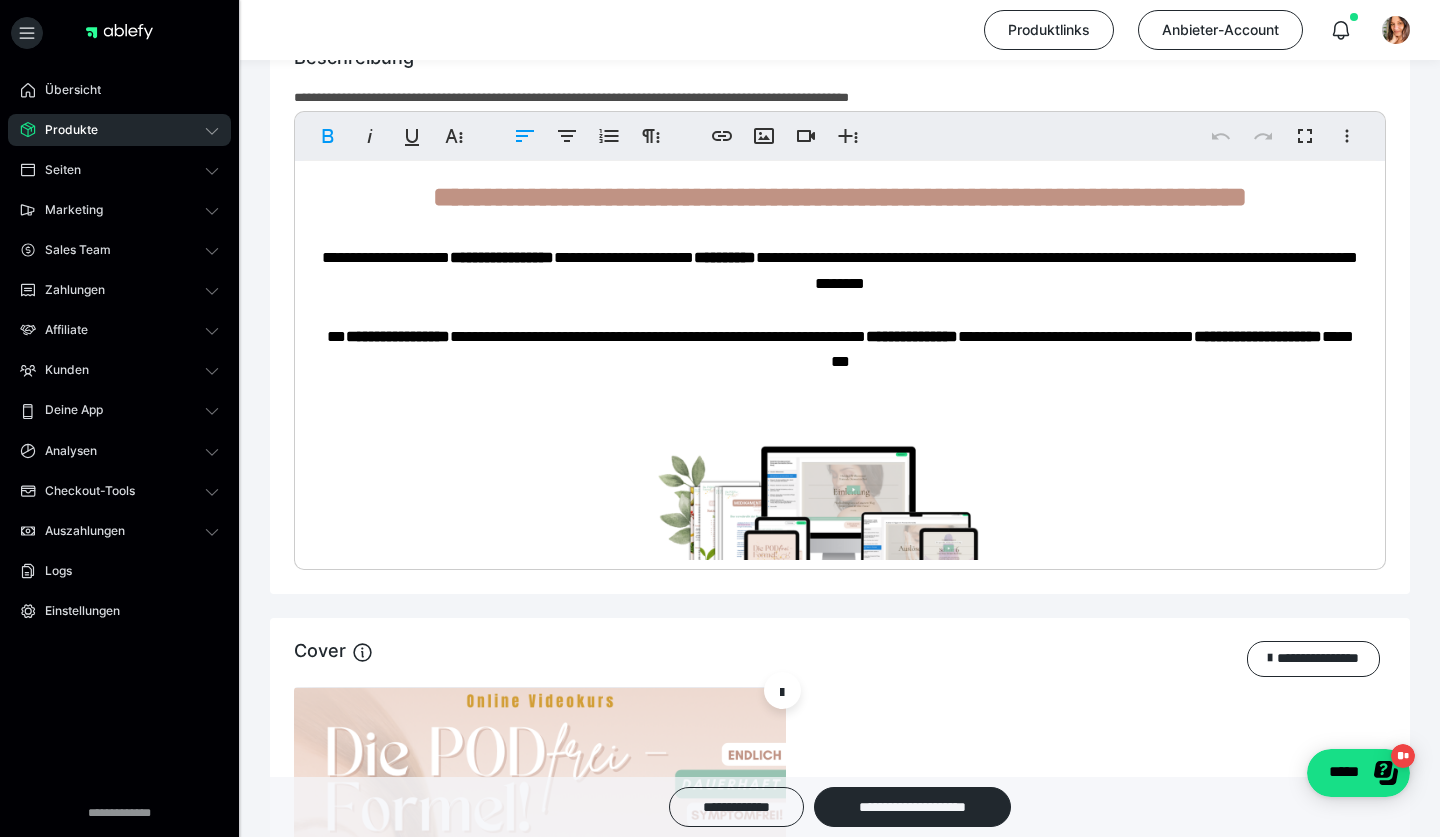scroll, scrollTop: 1491, scrollLeft: 0, axis: vertical 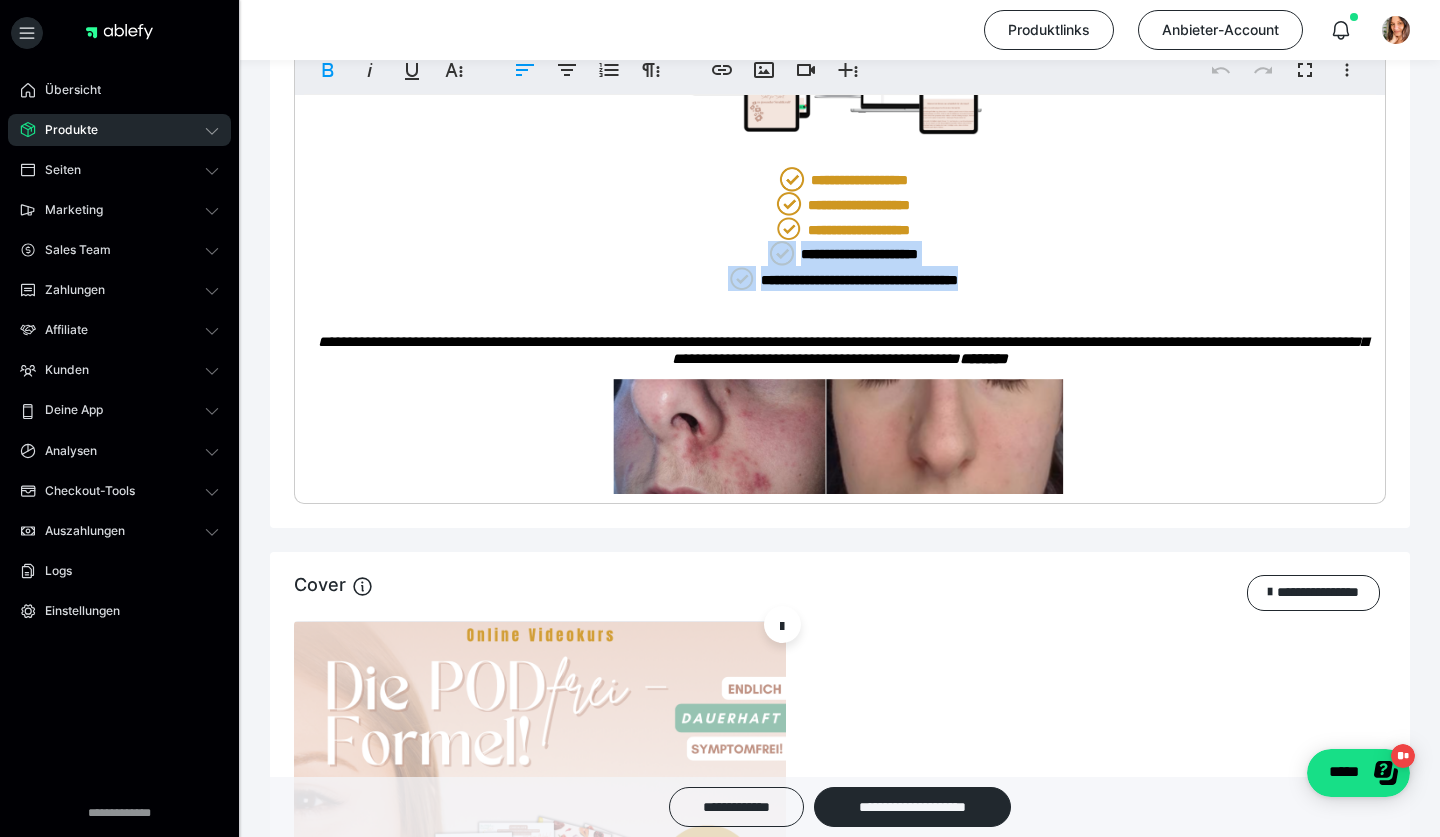drag, startPoint x: 1007, startPoint y: 275, endPoint x: 739, endPoint y: 249, distance: 269.25824 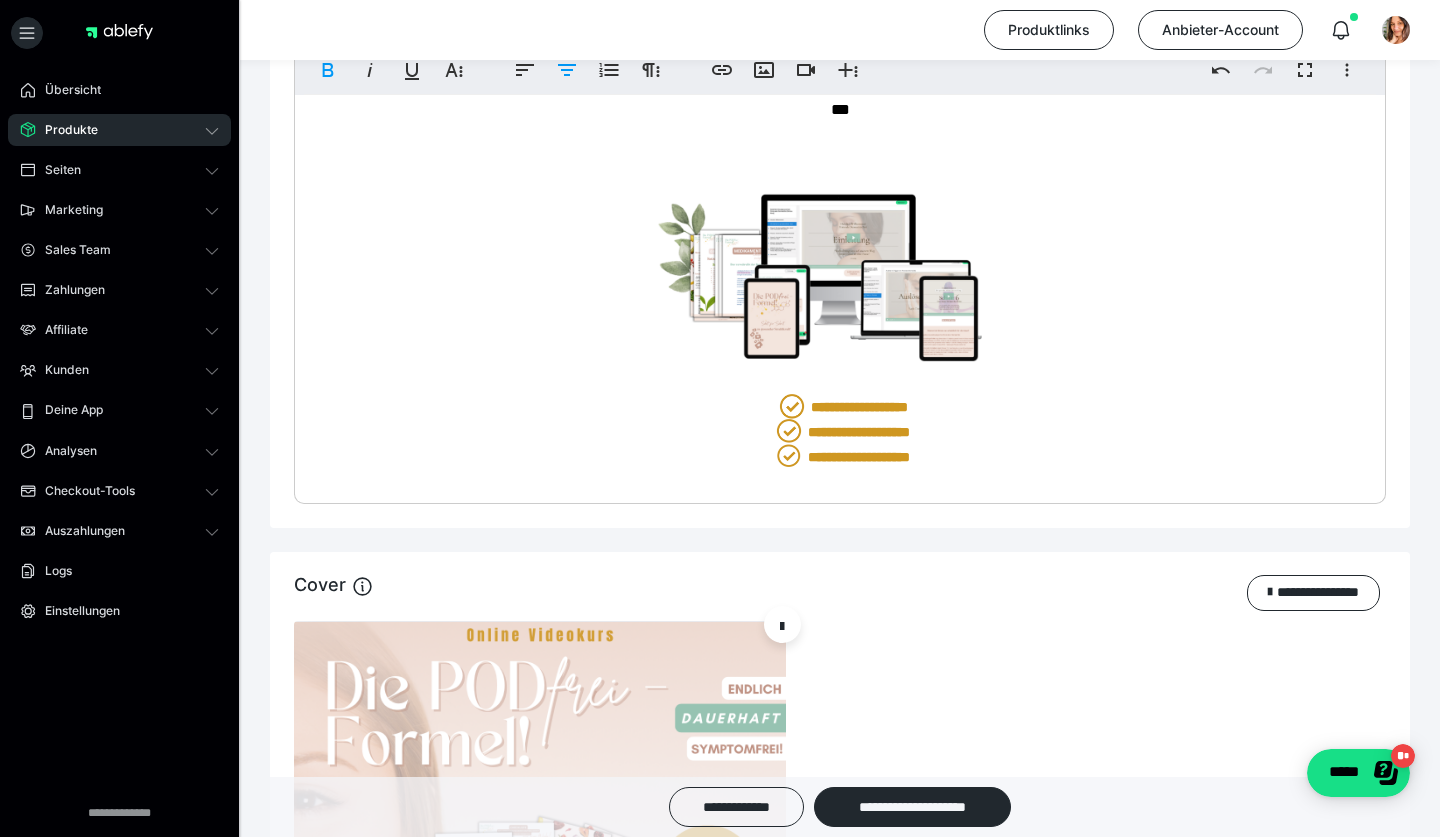 scroll, scrollTop: 182, scrollLeft: 0, axis: vertical 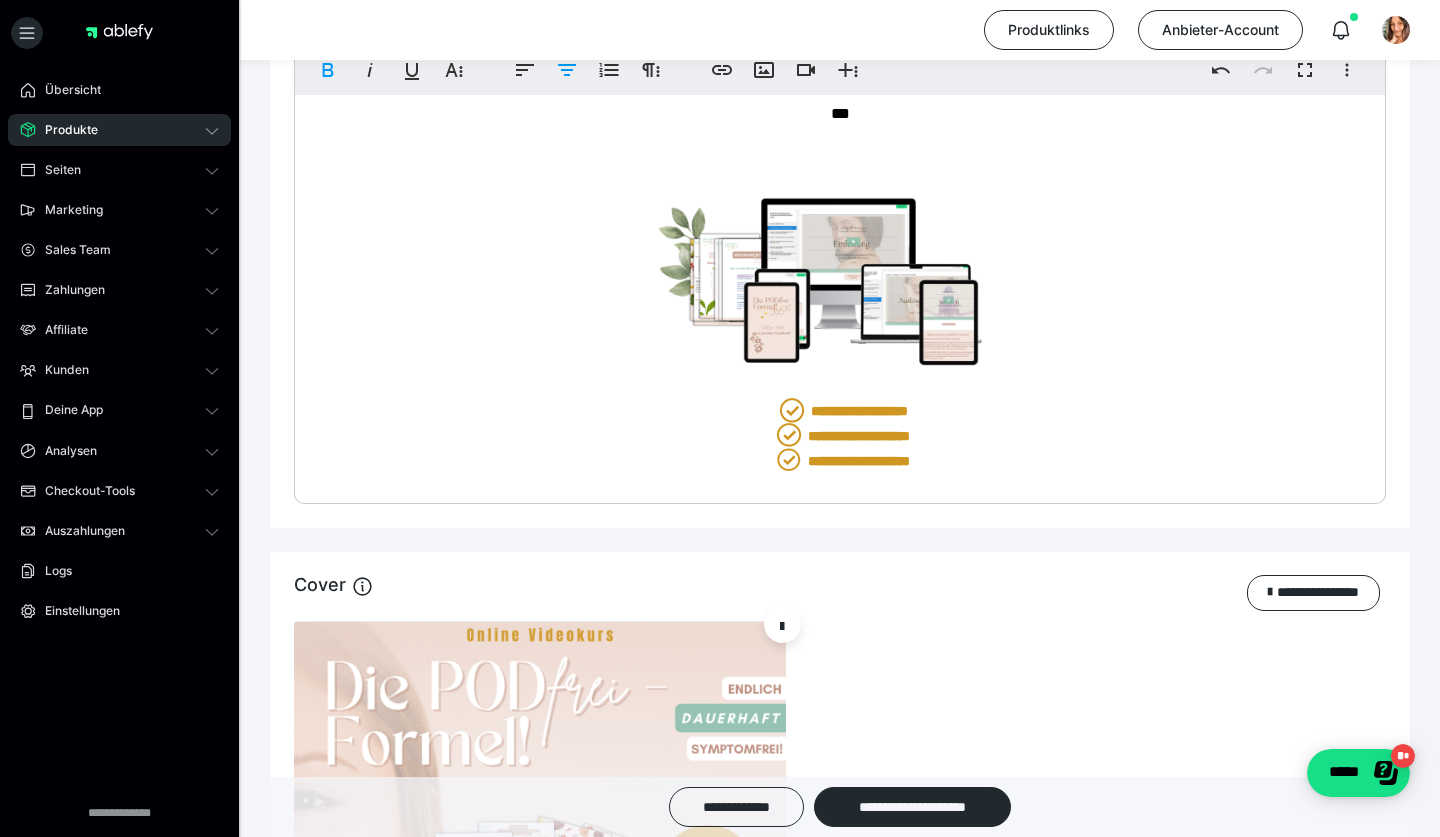 click at bounding box center (792, 410) 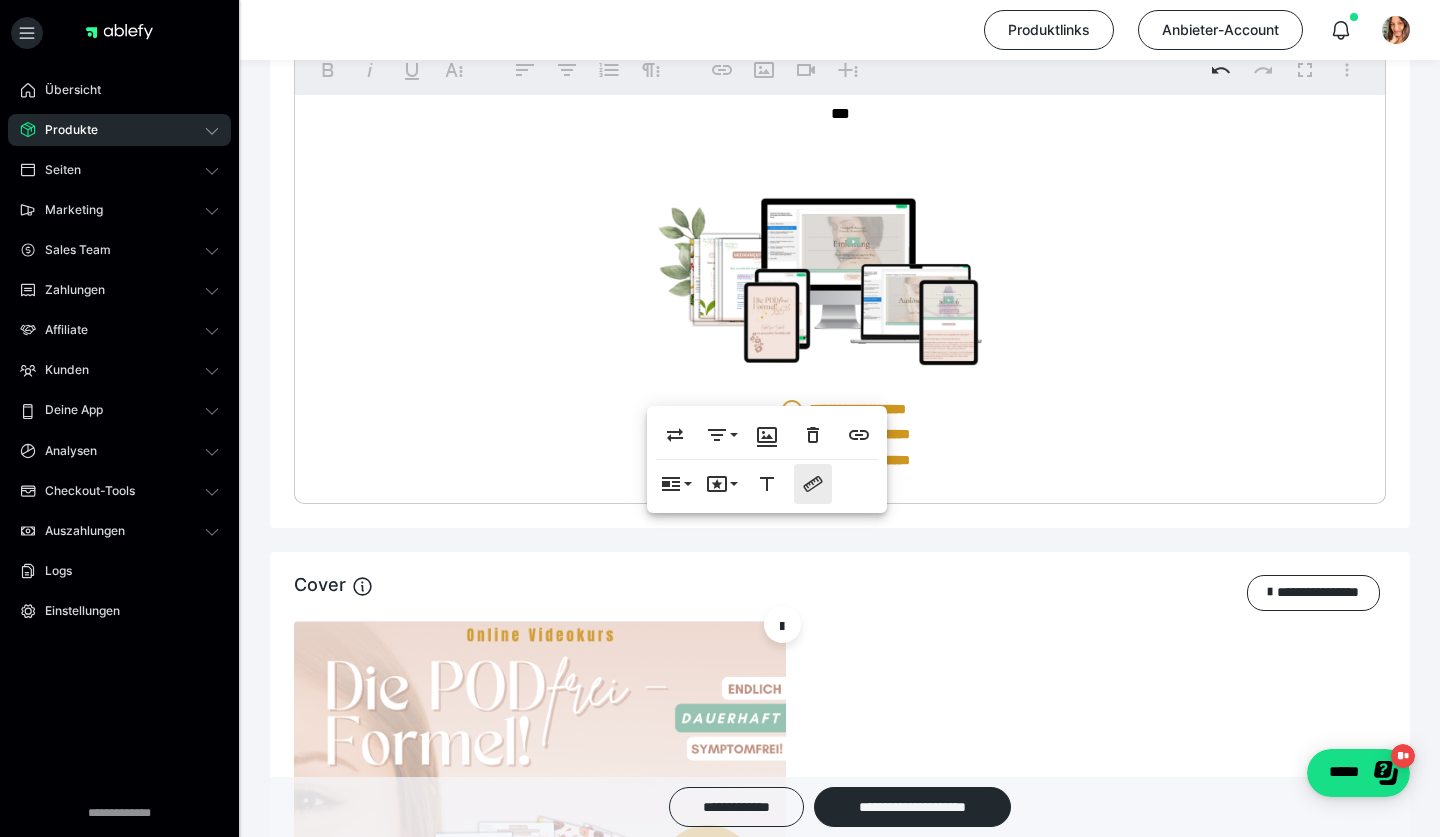 click 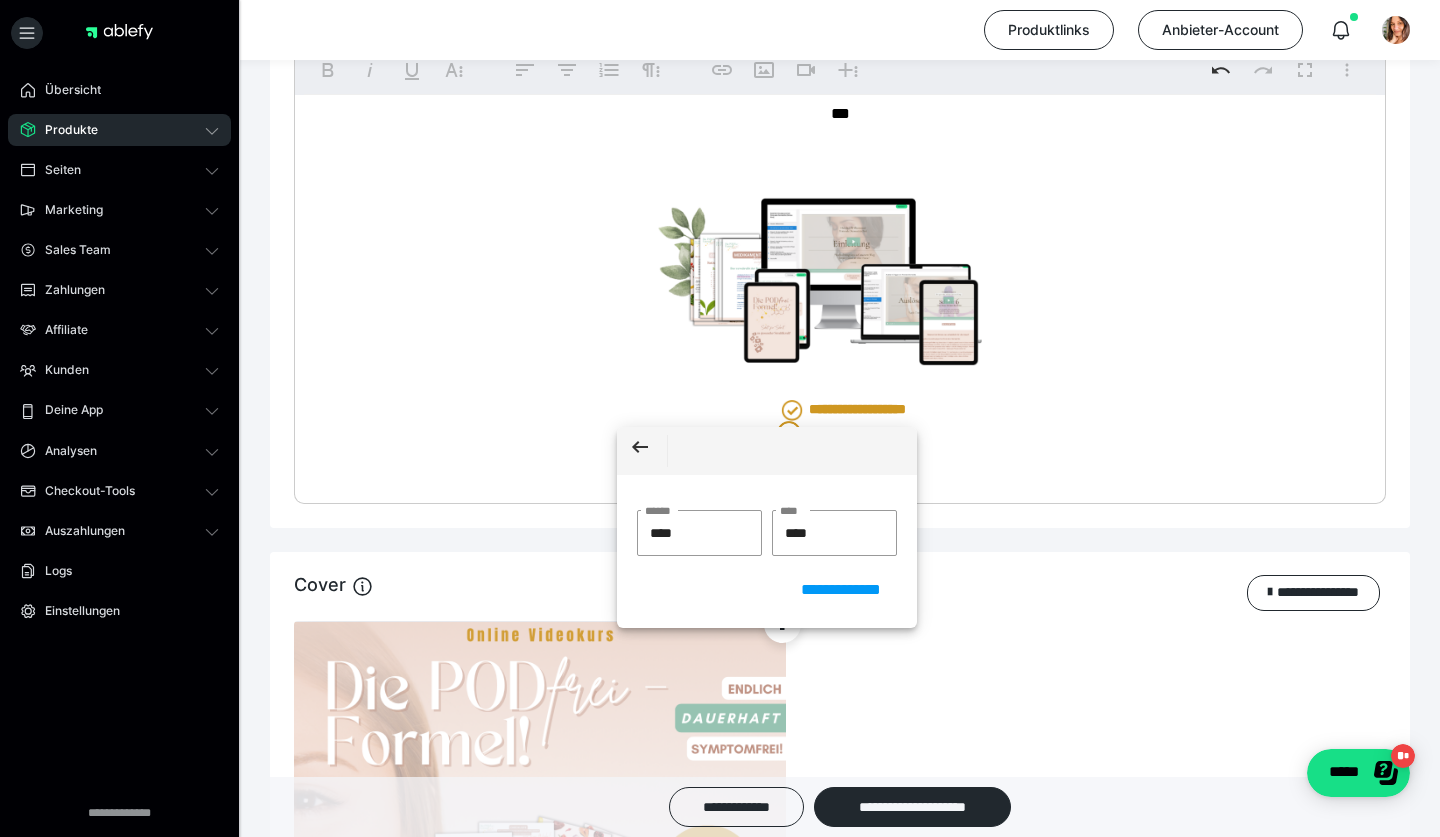 click on "**********" at bounding box center [840, 6207] 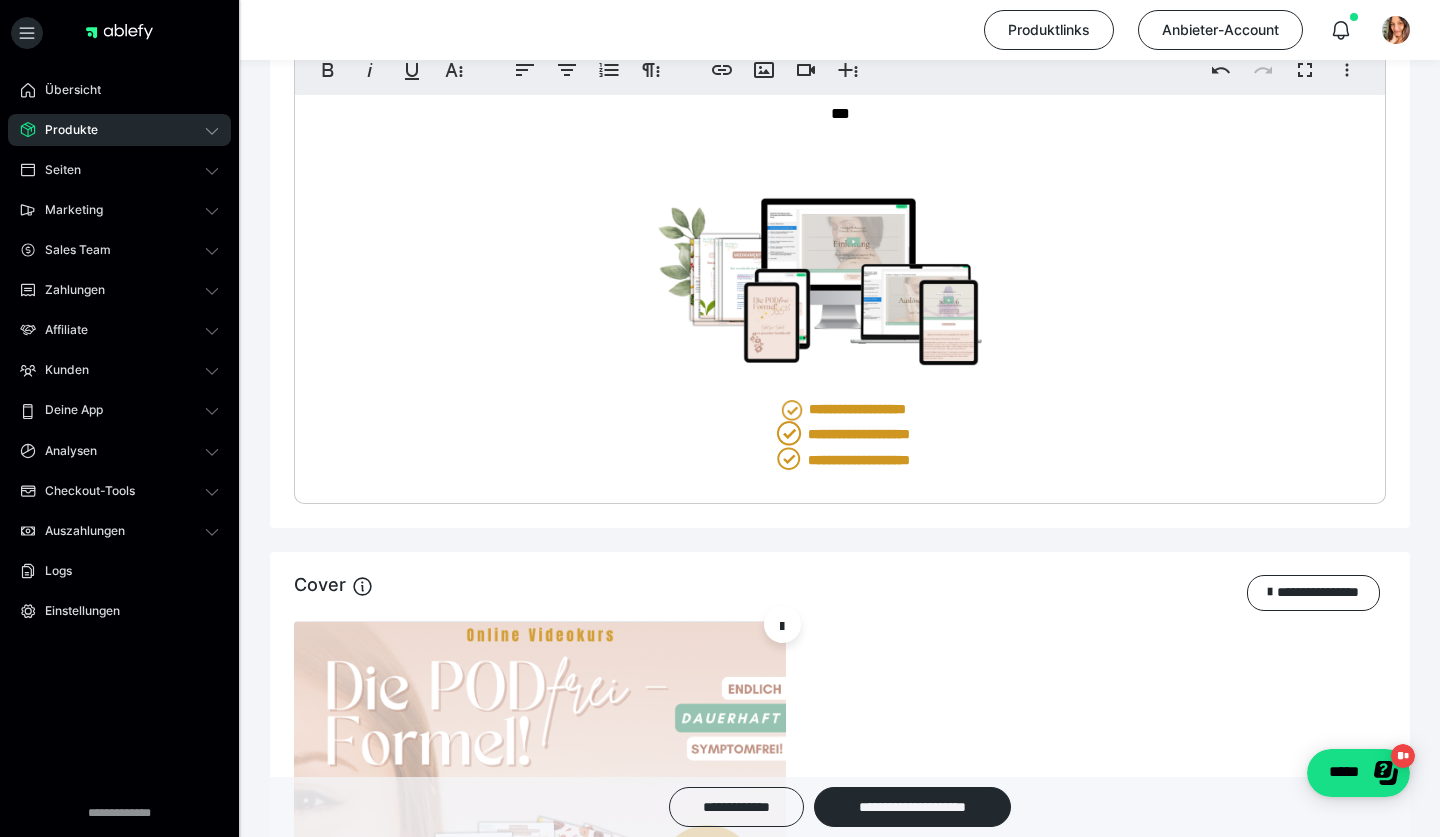 click at bounding box center [789, 433] 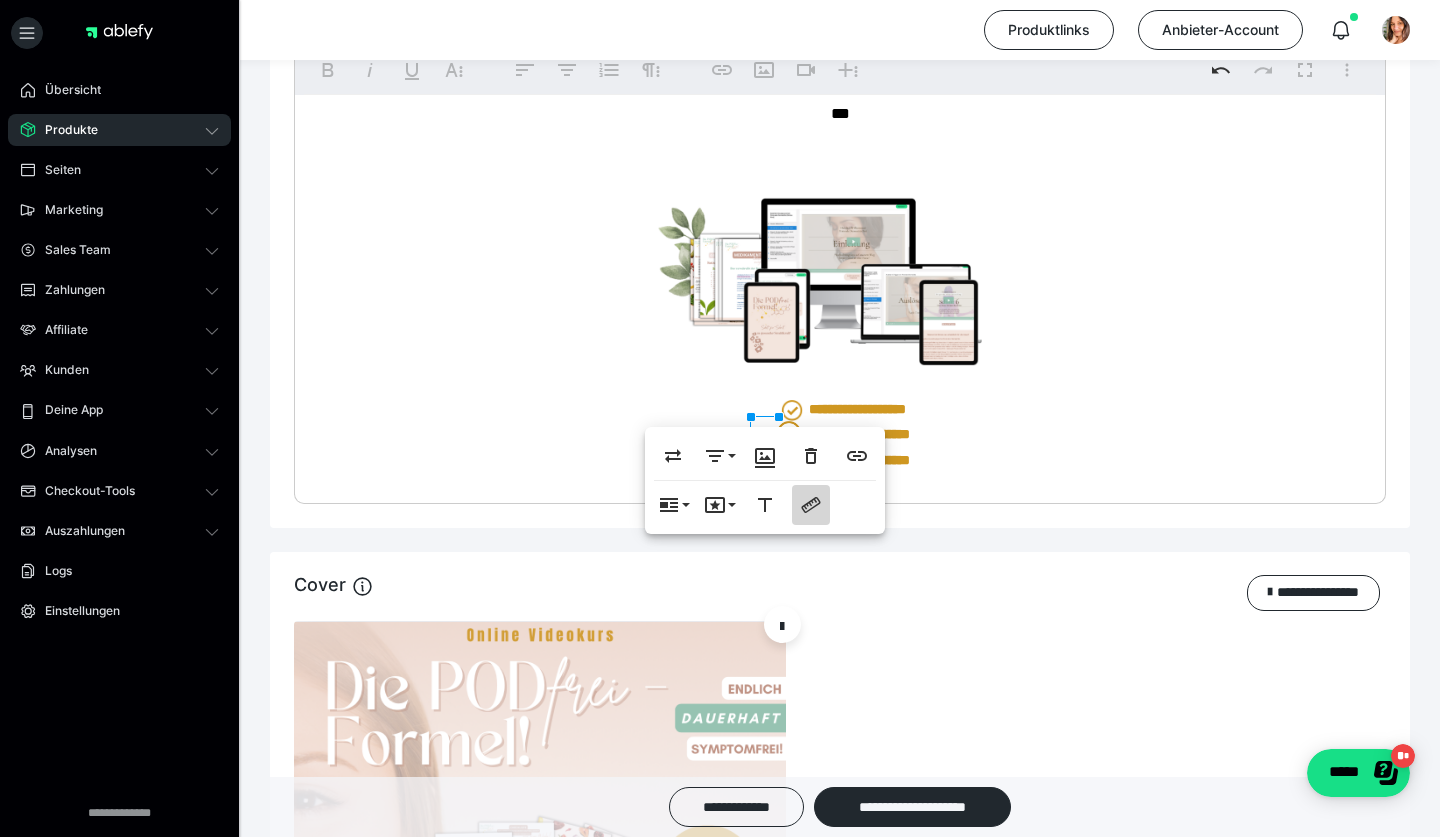 click 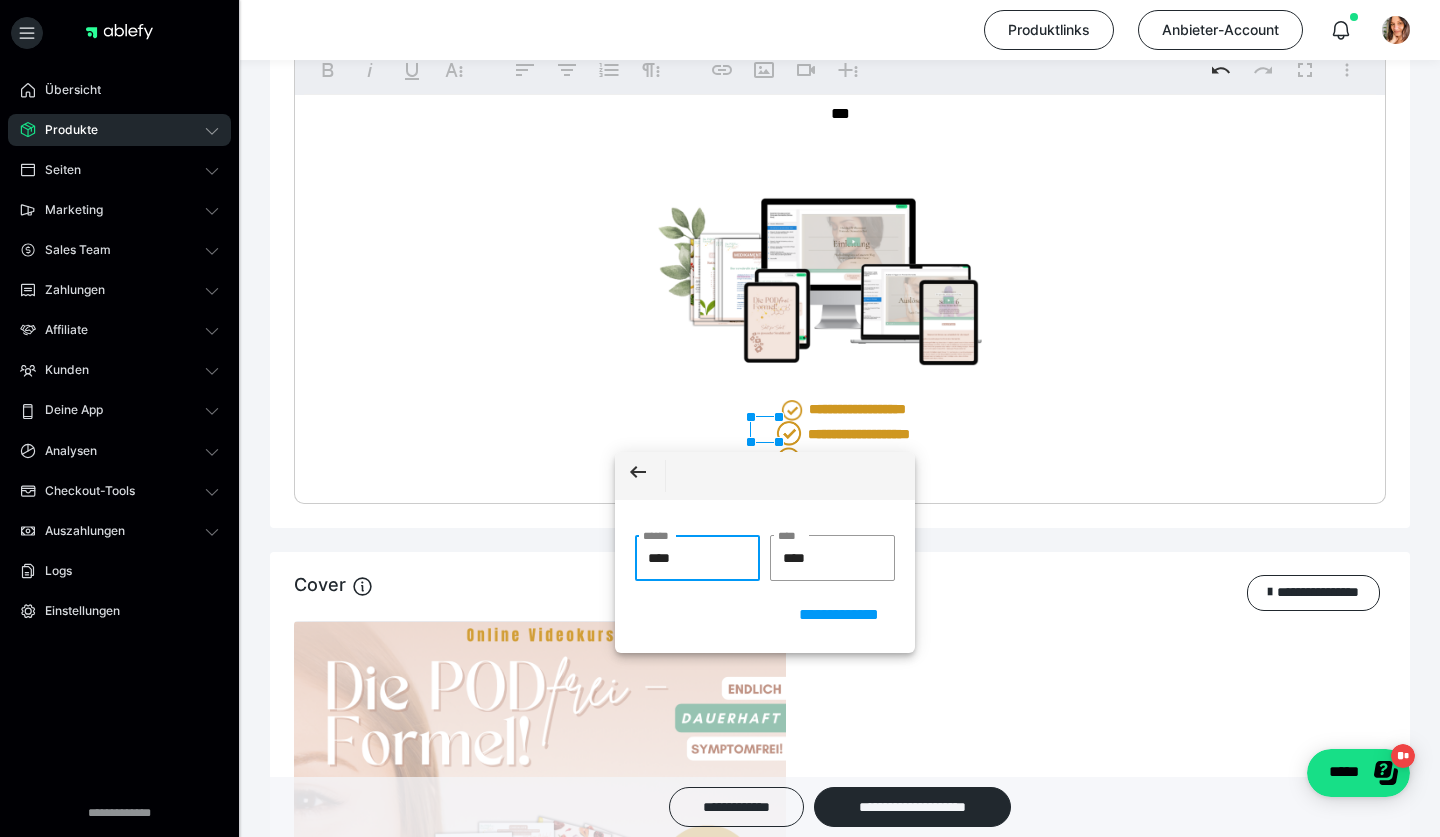 click on "****" at bounding box center (697, 558) 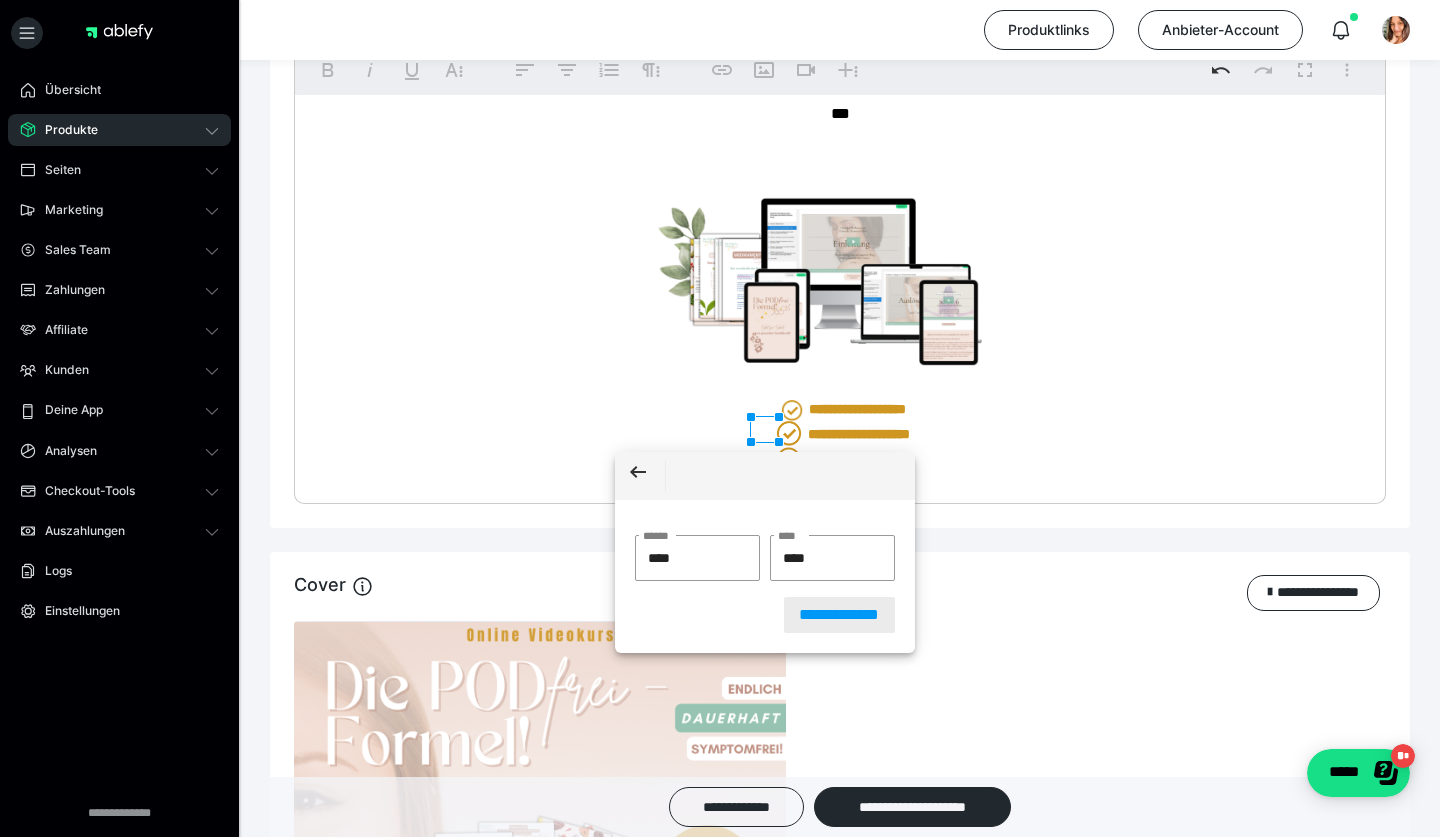 click on "**********" at bounding box center [840, 615] 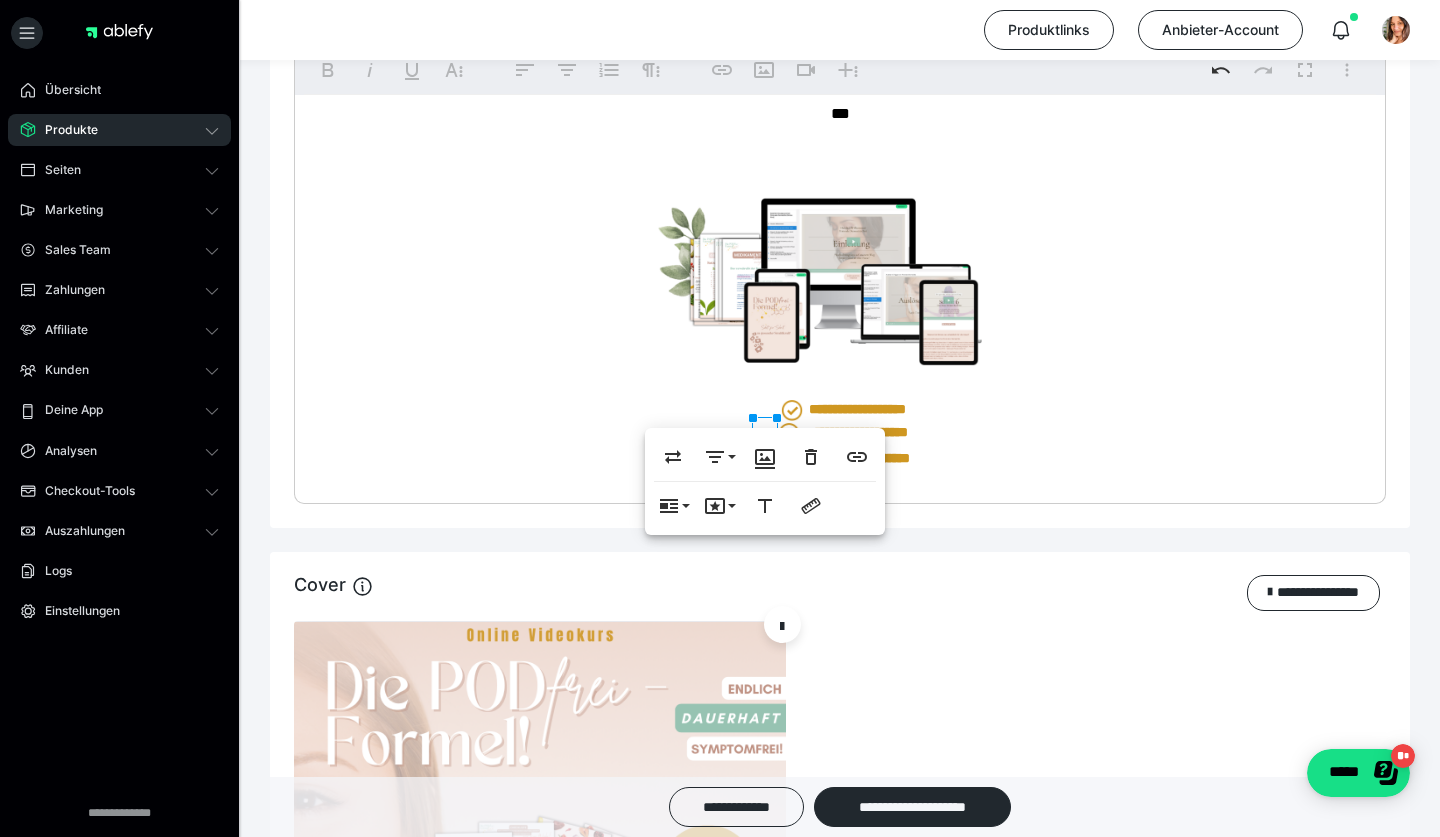 click on "**********" at bounding box center [840, 409] 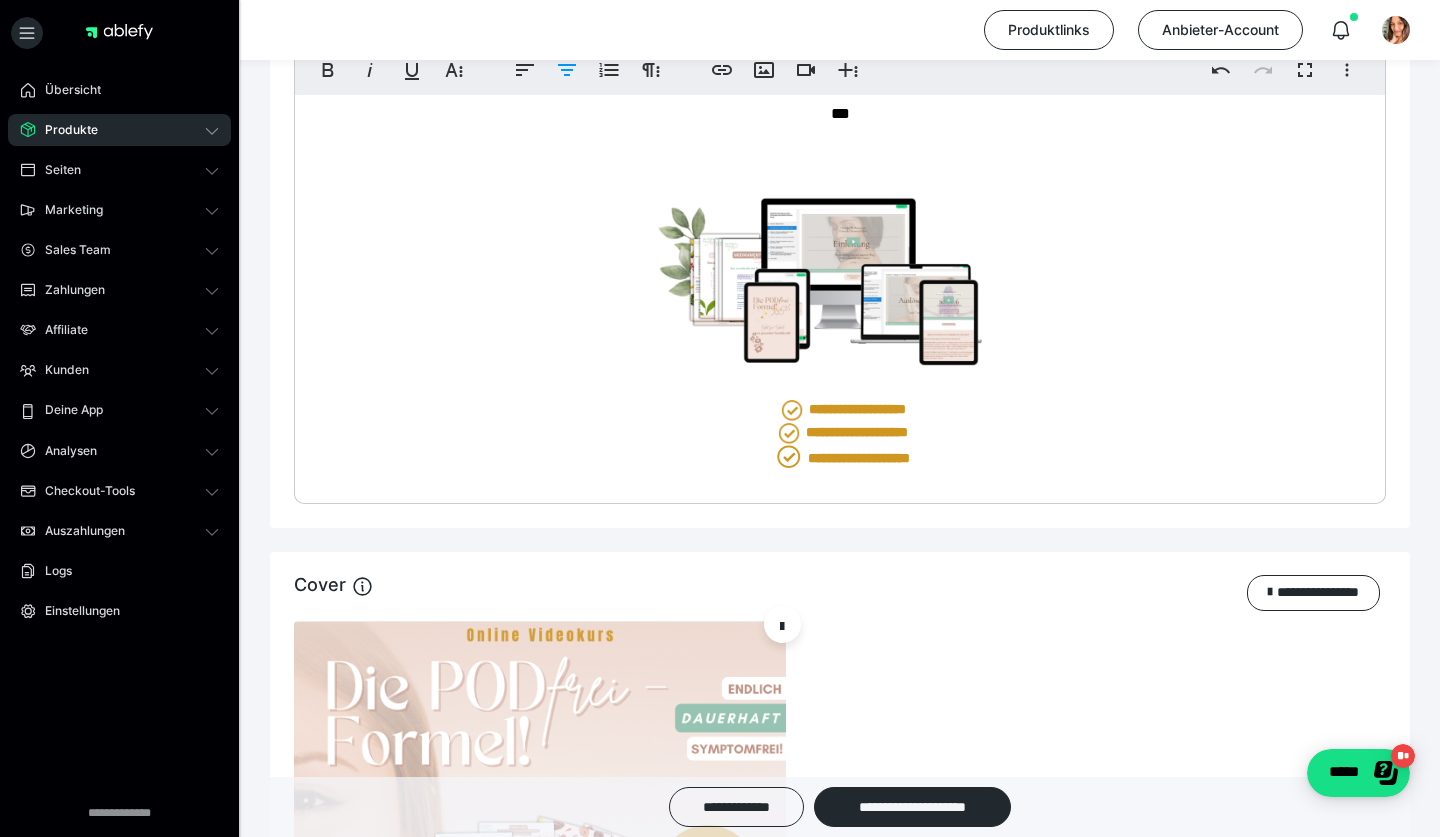 click on "**********" at bounding box center [840, 274] 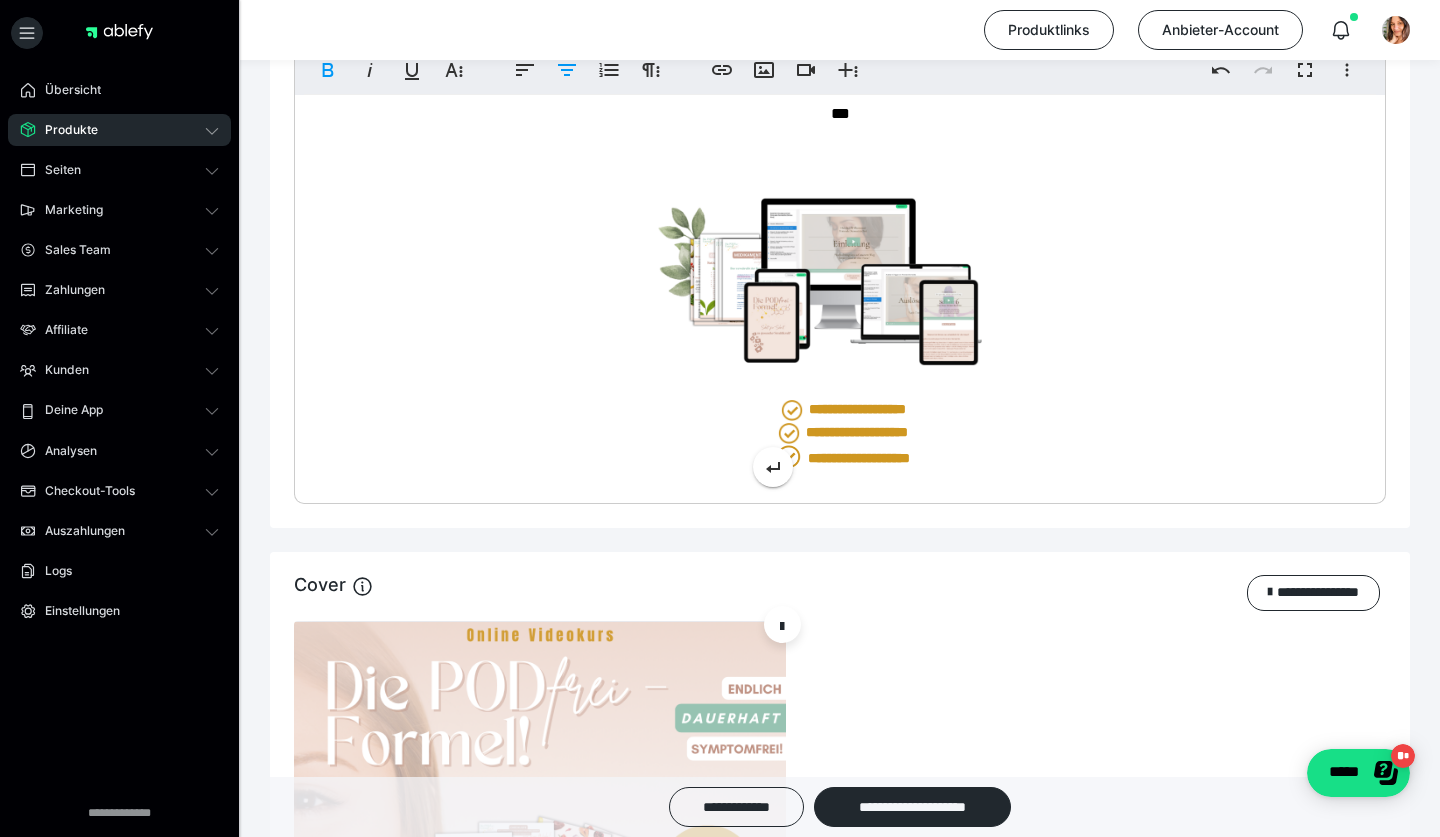 click at bounding box center (773, 467) 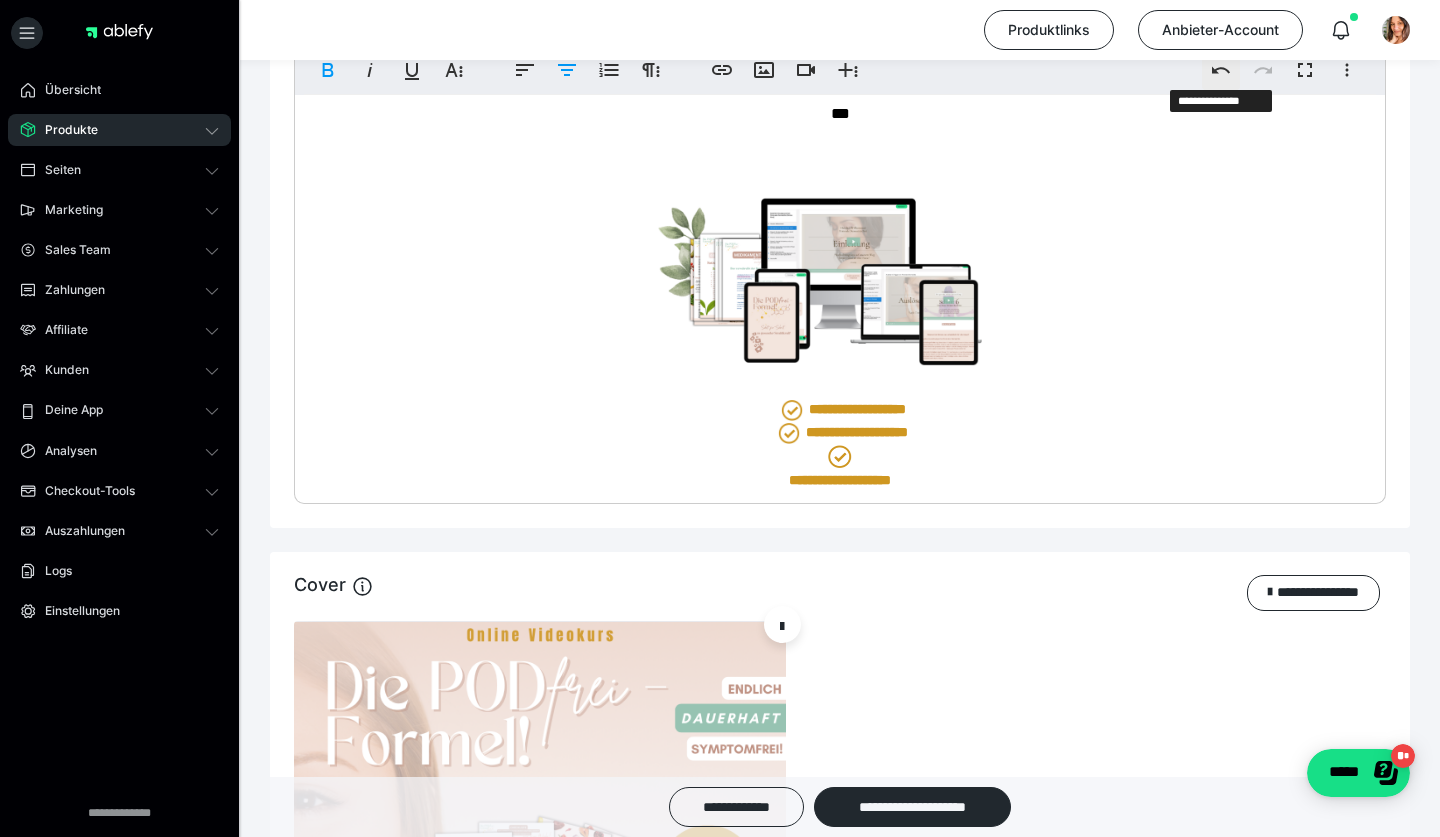 click 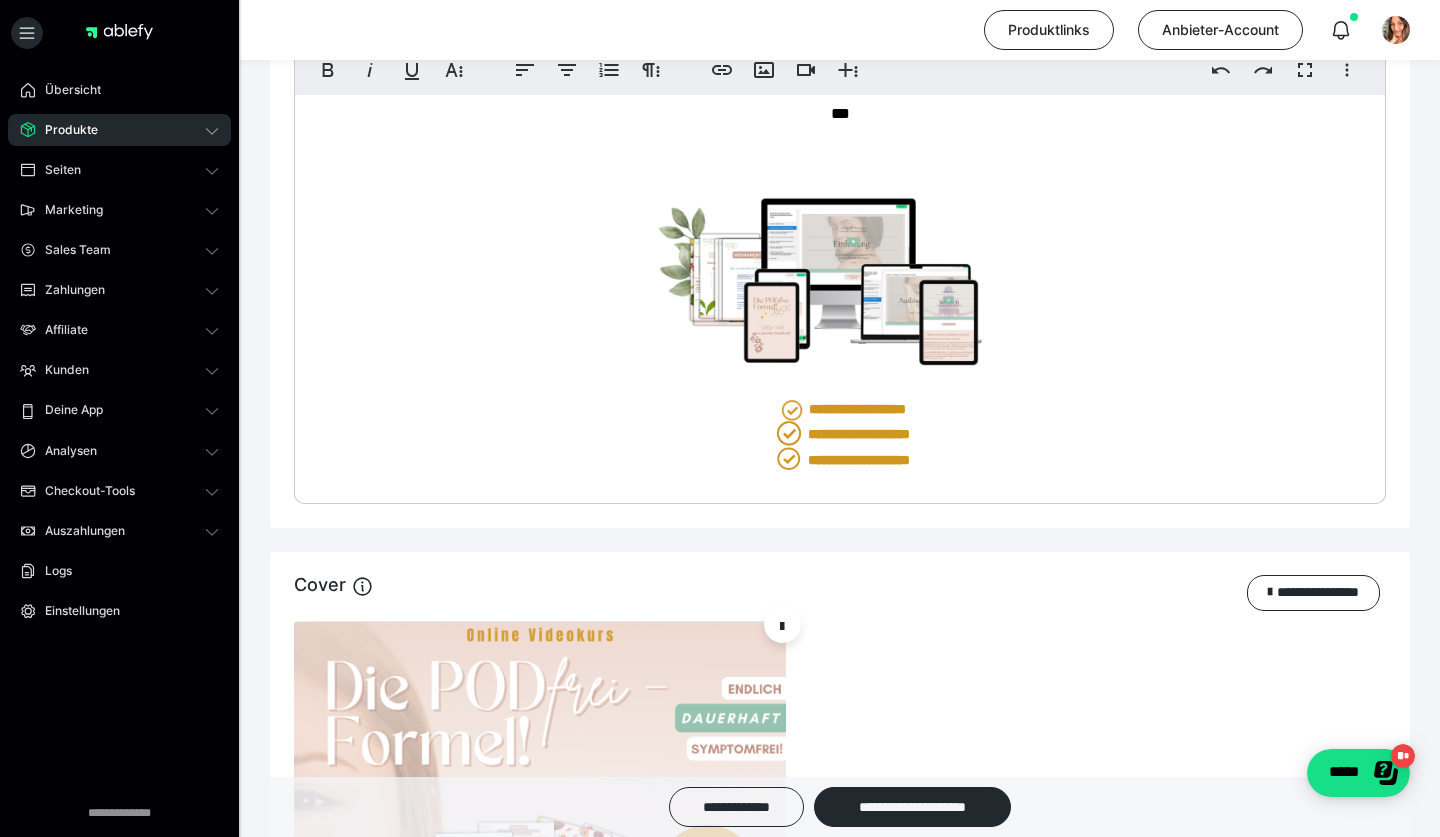 click at bounding box center (789, 433) 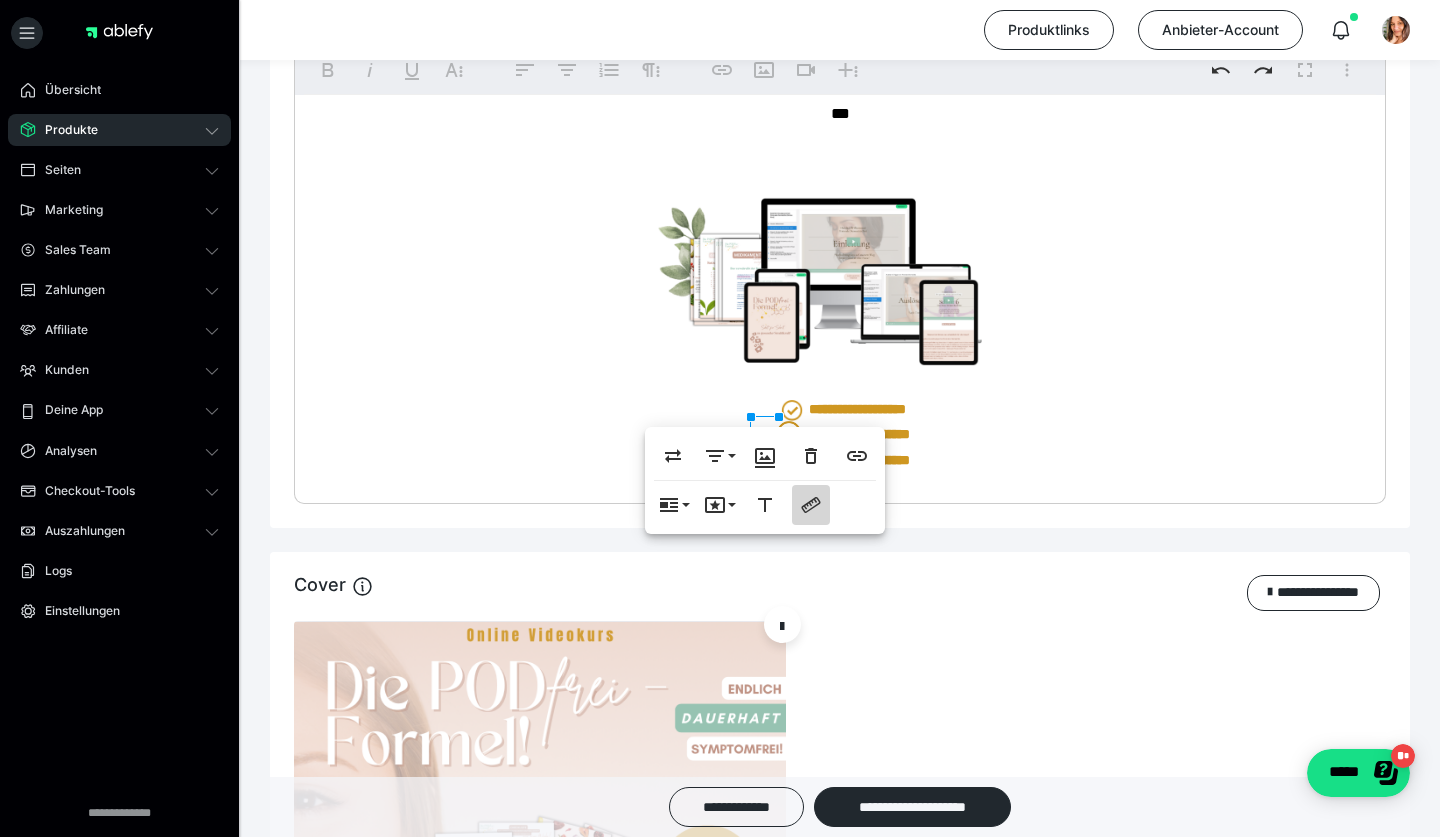 click 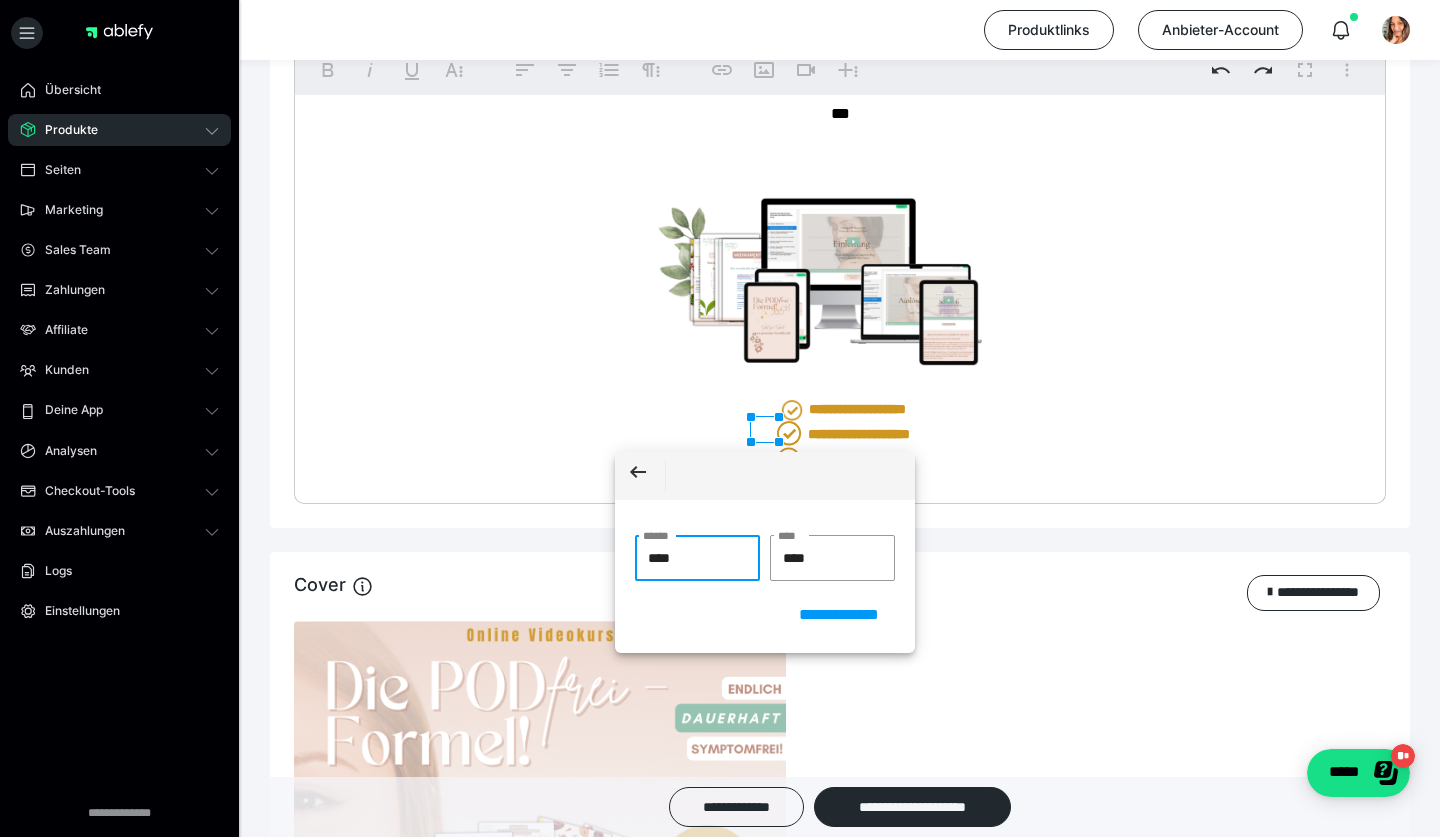 click on "****" at bounding box center (697, 558) 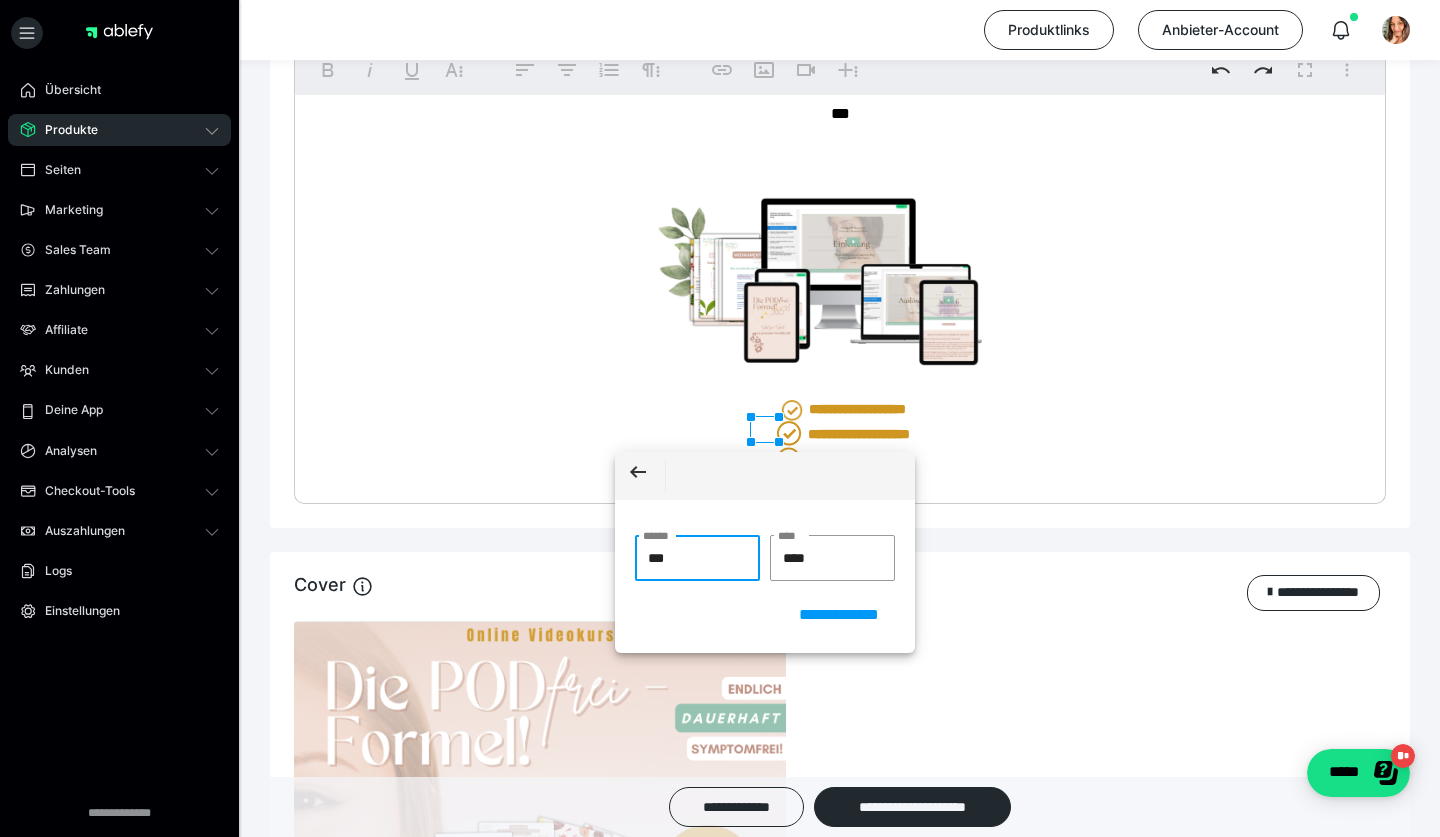 type on "****" 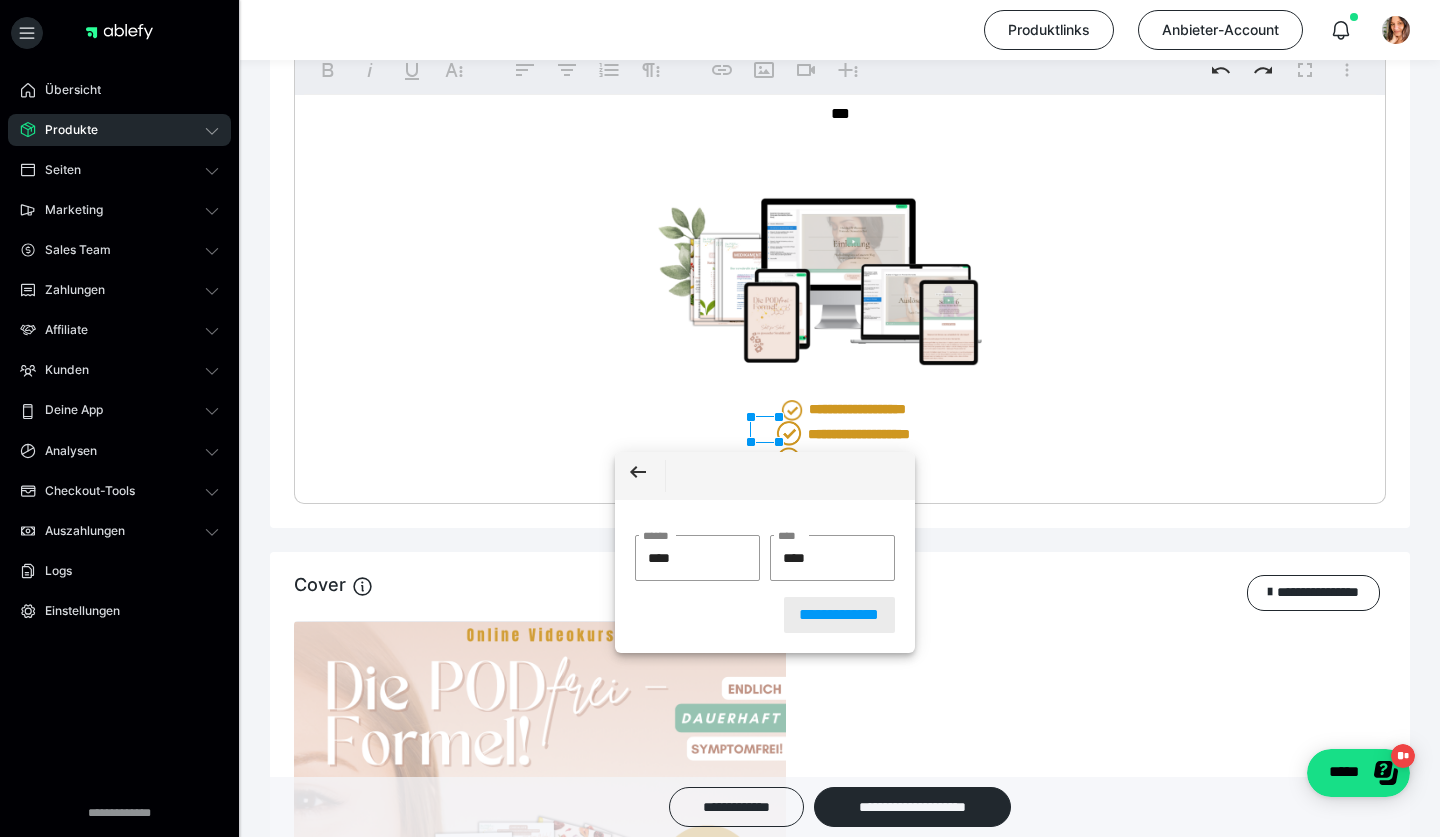 click on "**********" at bounding box center [840, 615] 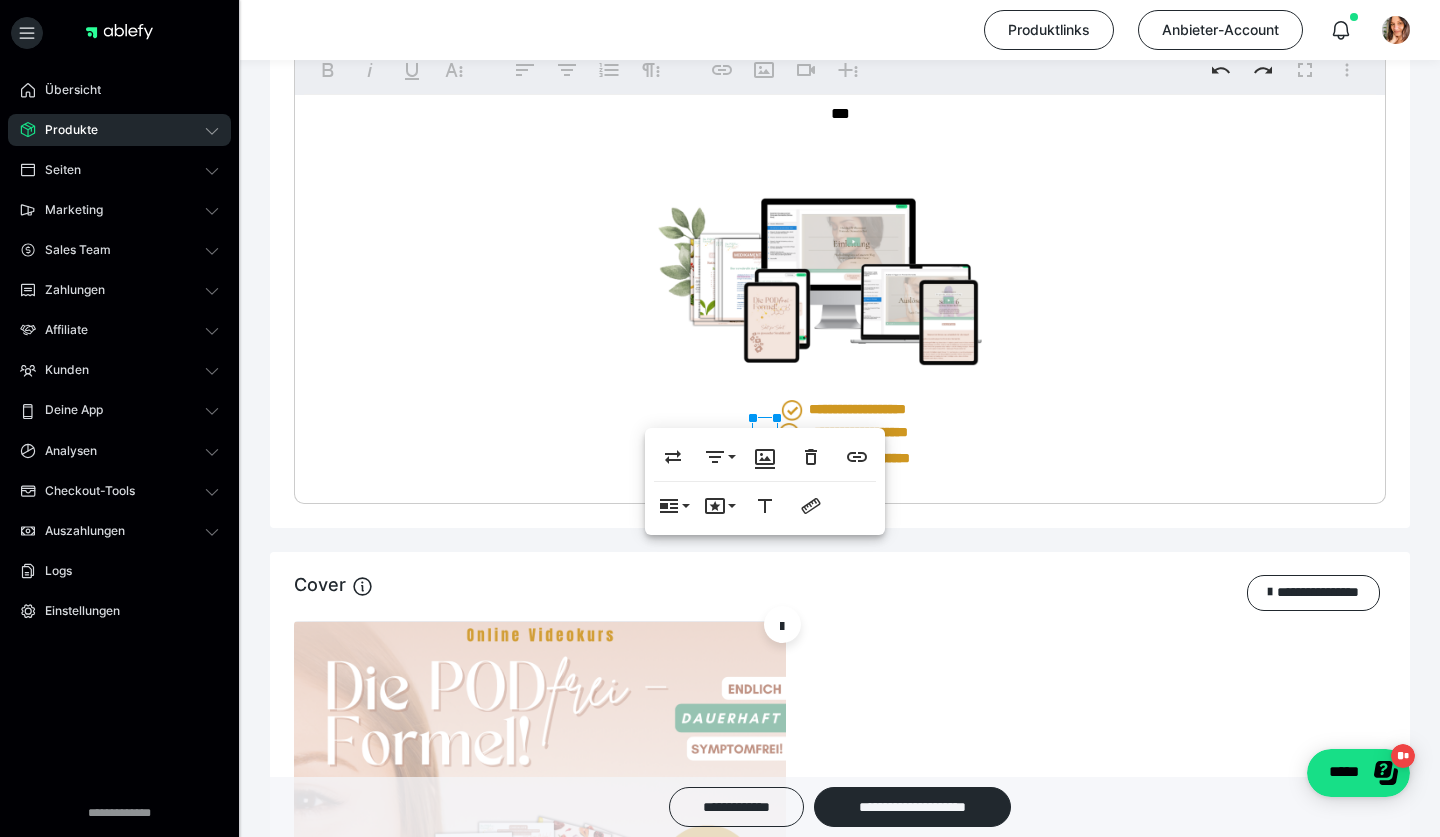 click at bounding box center [840, 480] 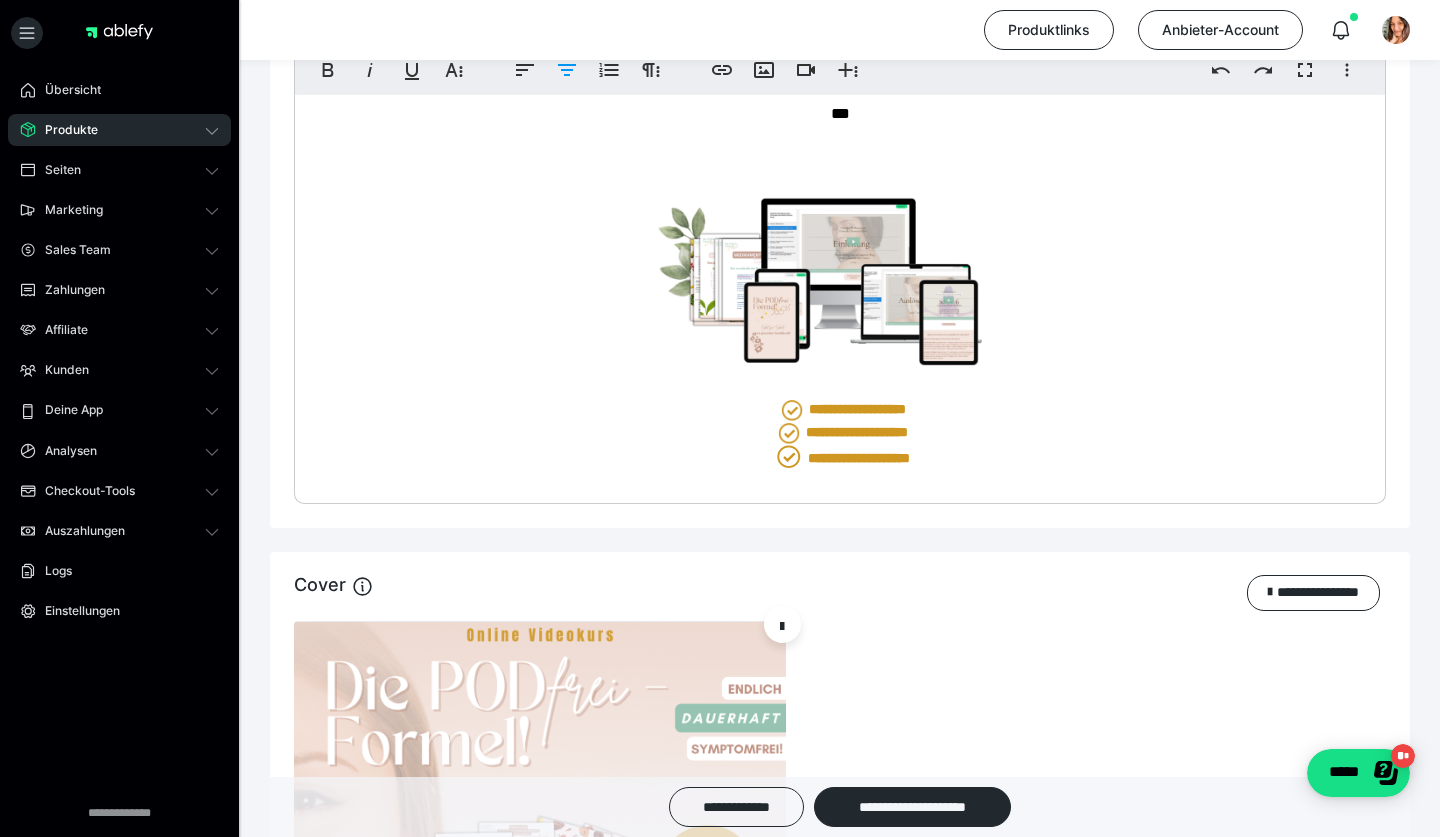 click on "**********" at bounding box center (840, 274) 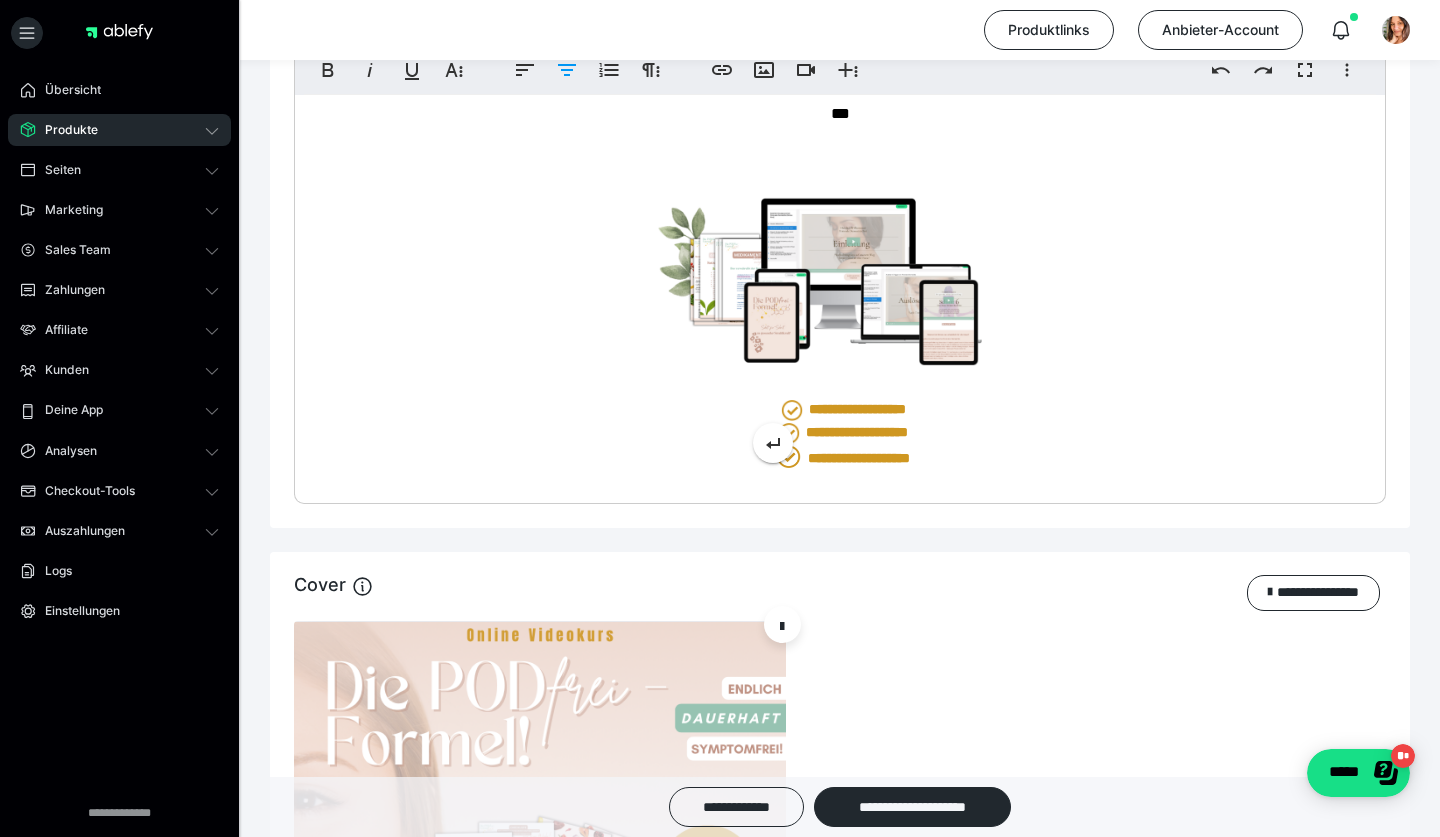 click at bounding box center [840, 480] 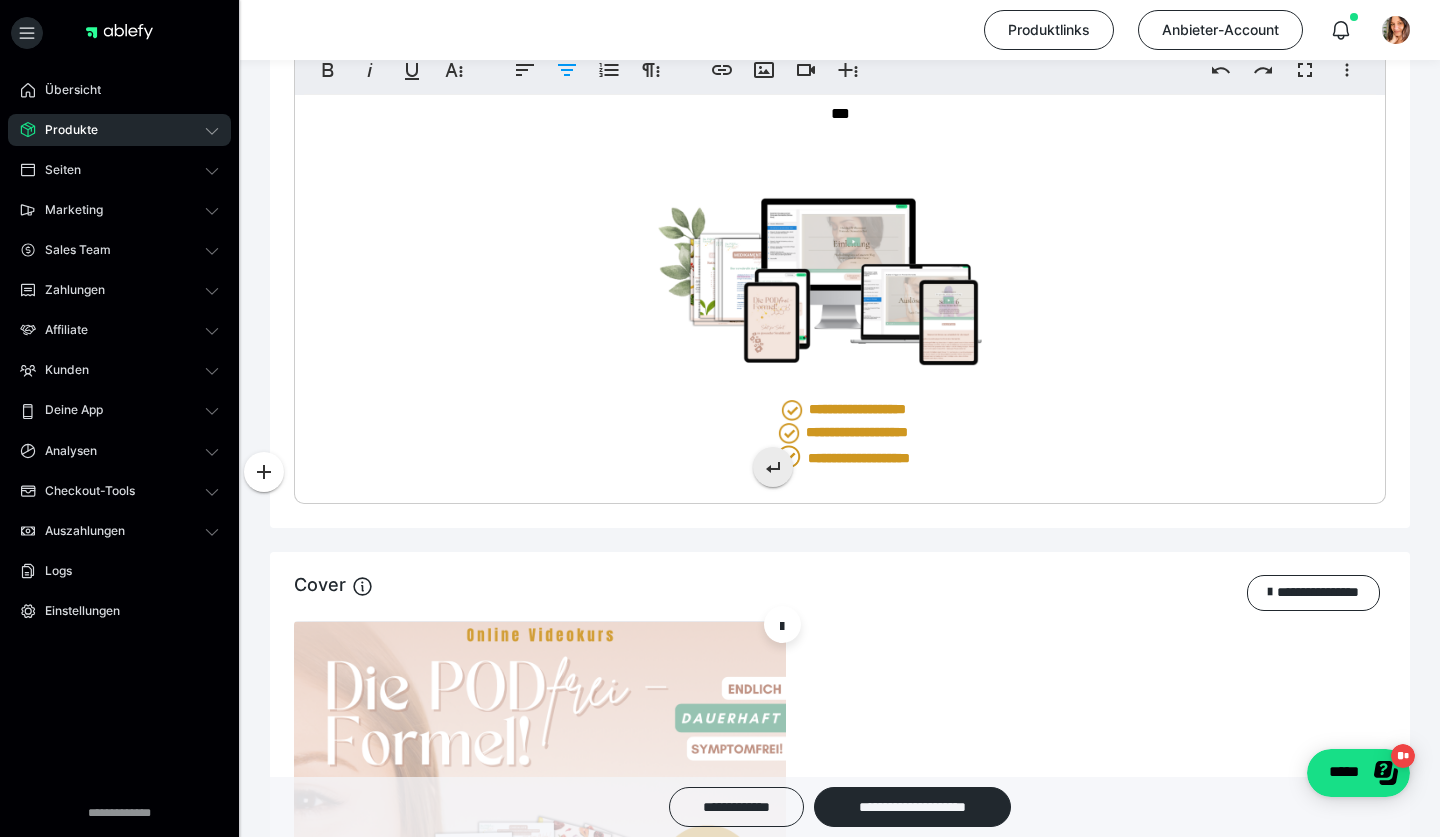 click 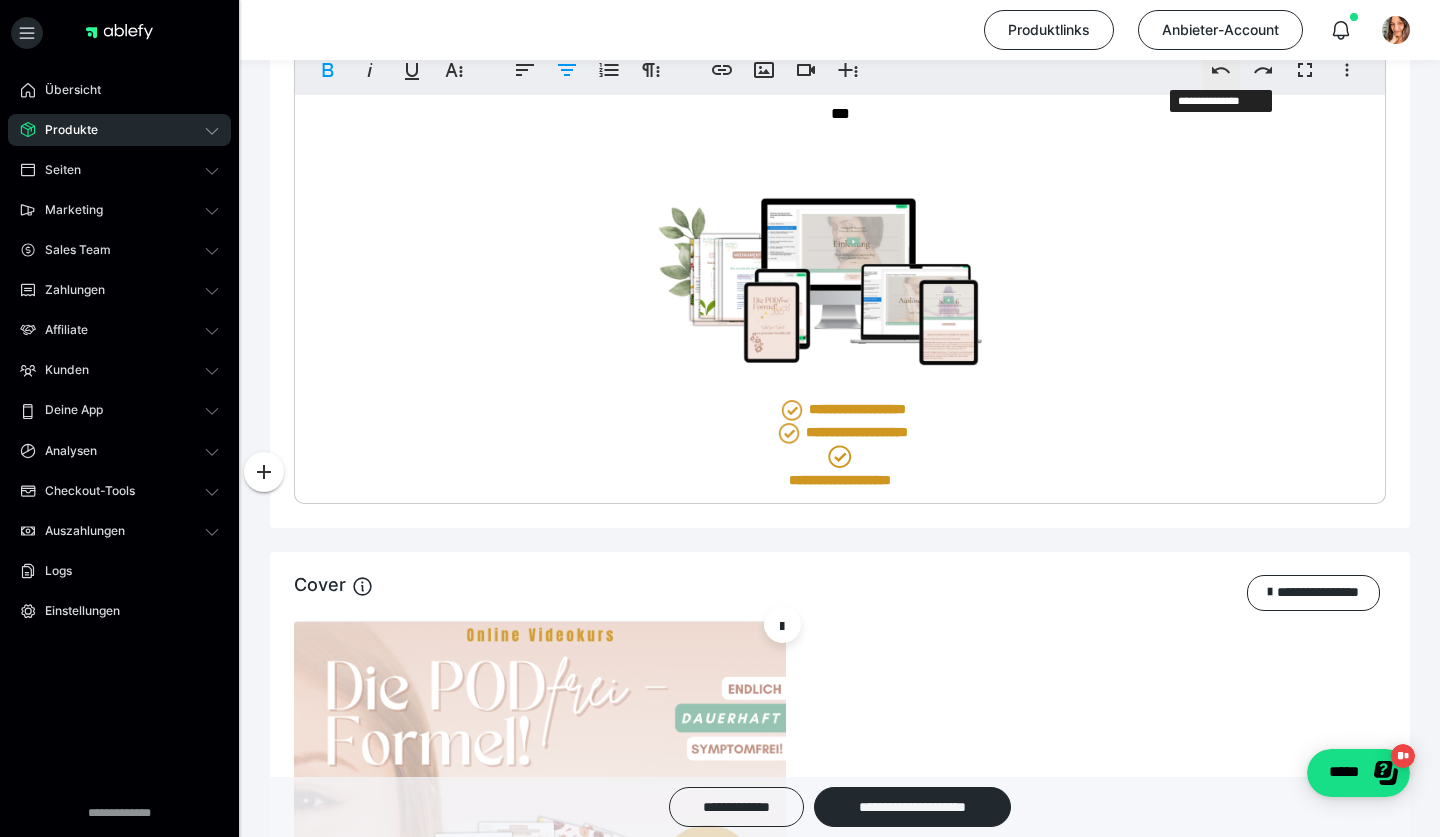 click 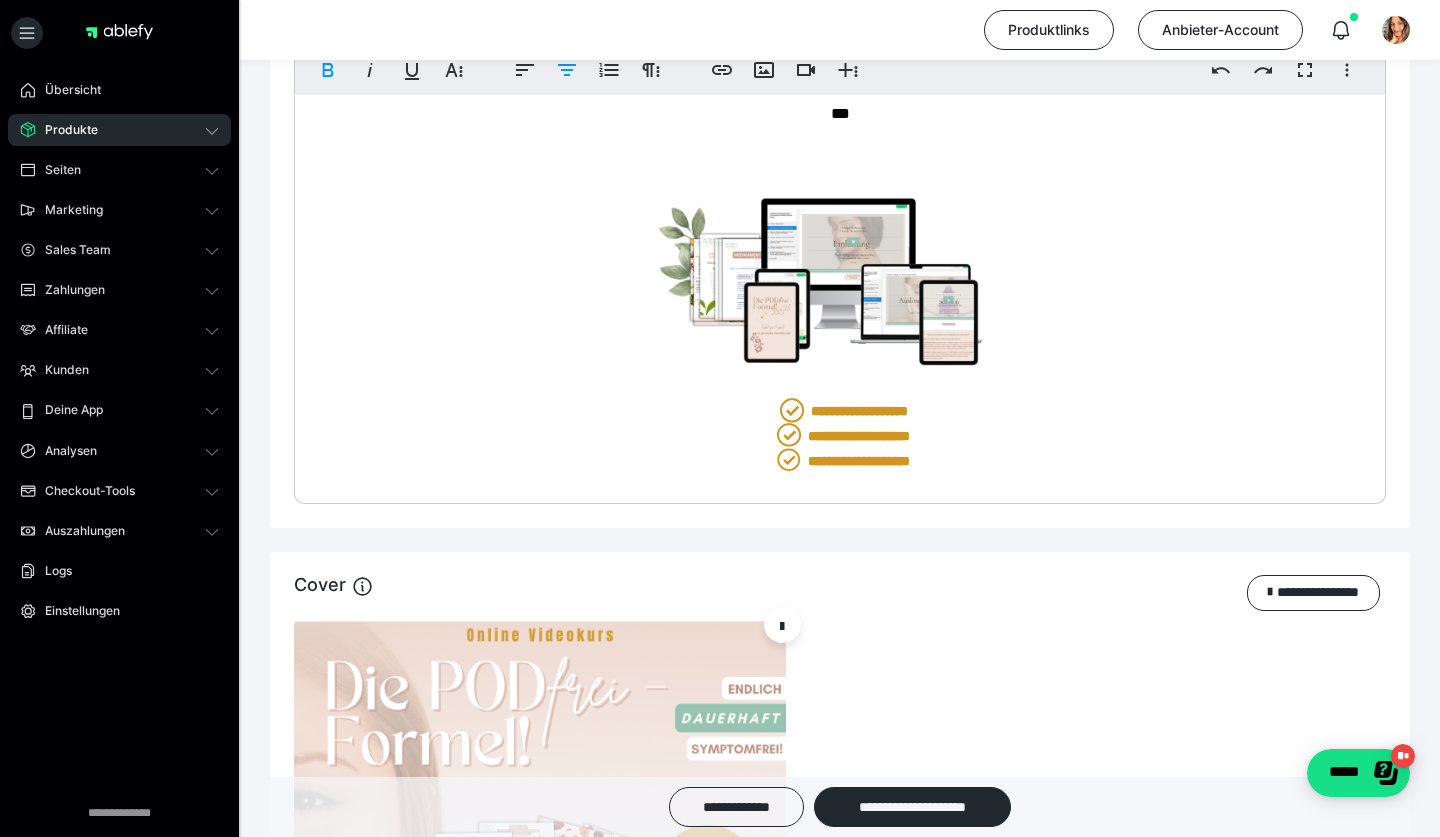 click at bounding box center [792, 410] 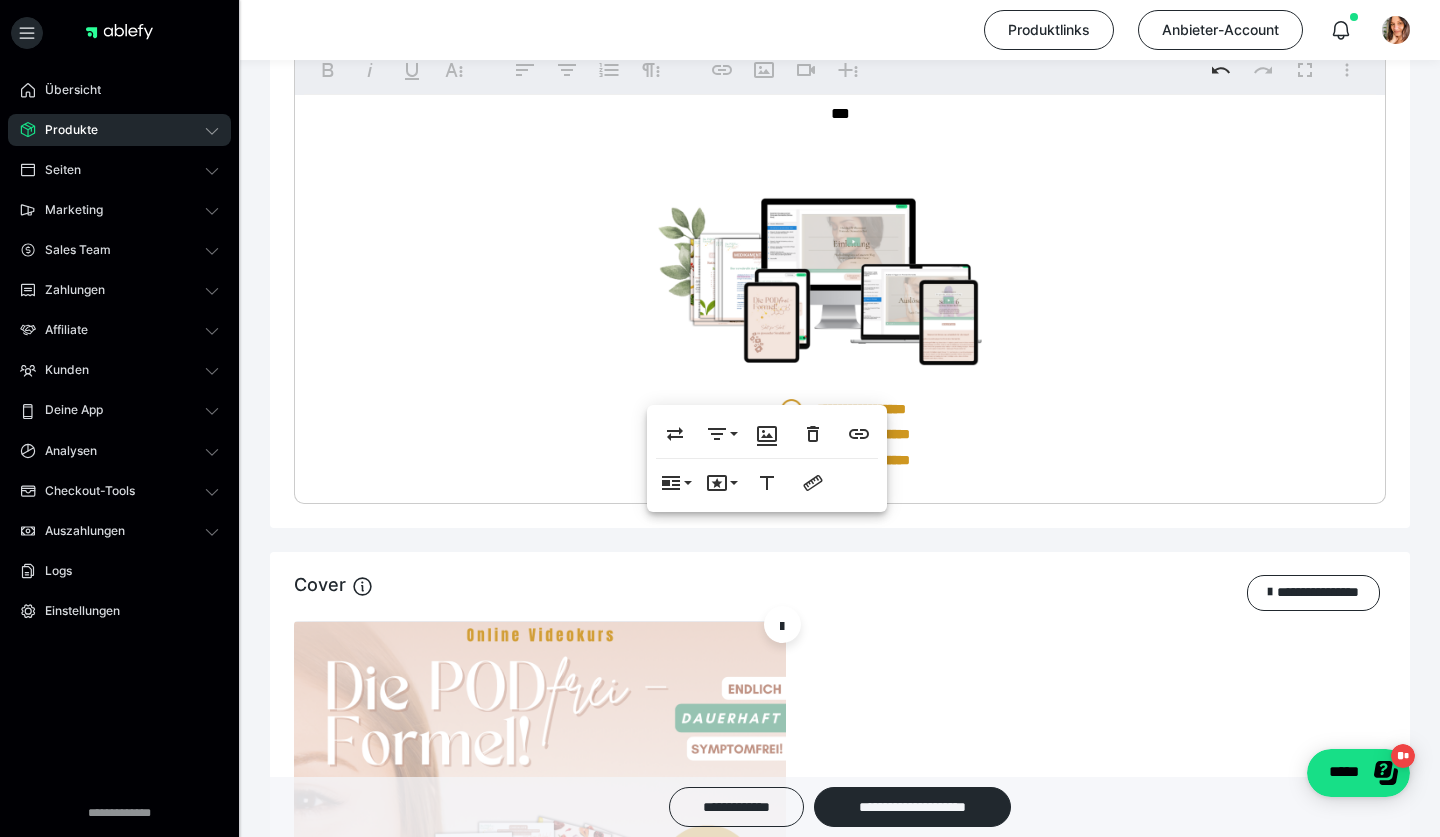 click on "**********" at bounding box center [840, 433] 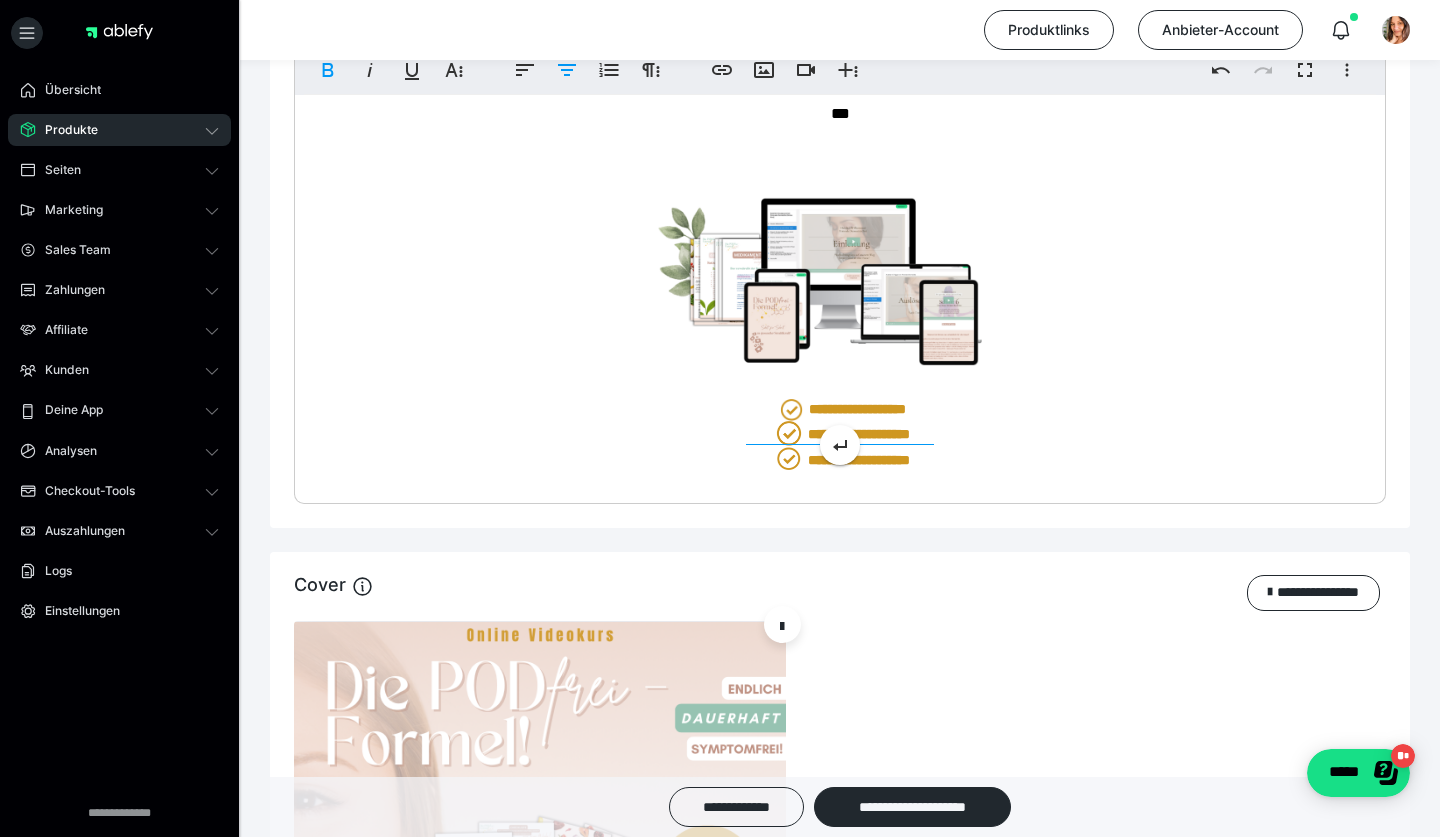 click at bounding box center [789, 433] 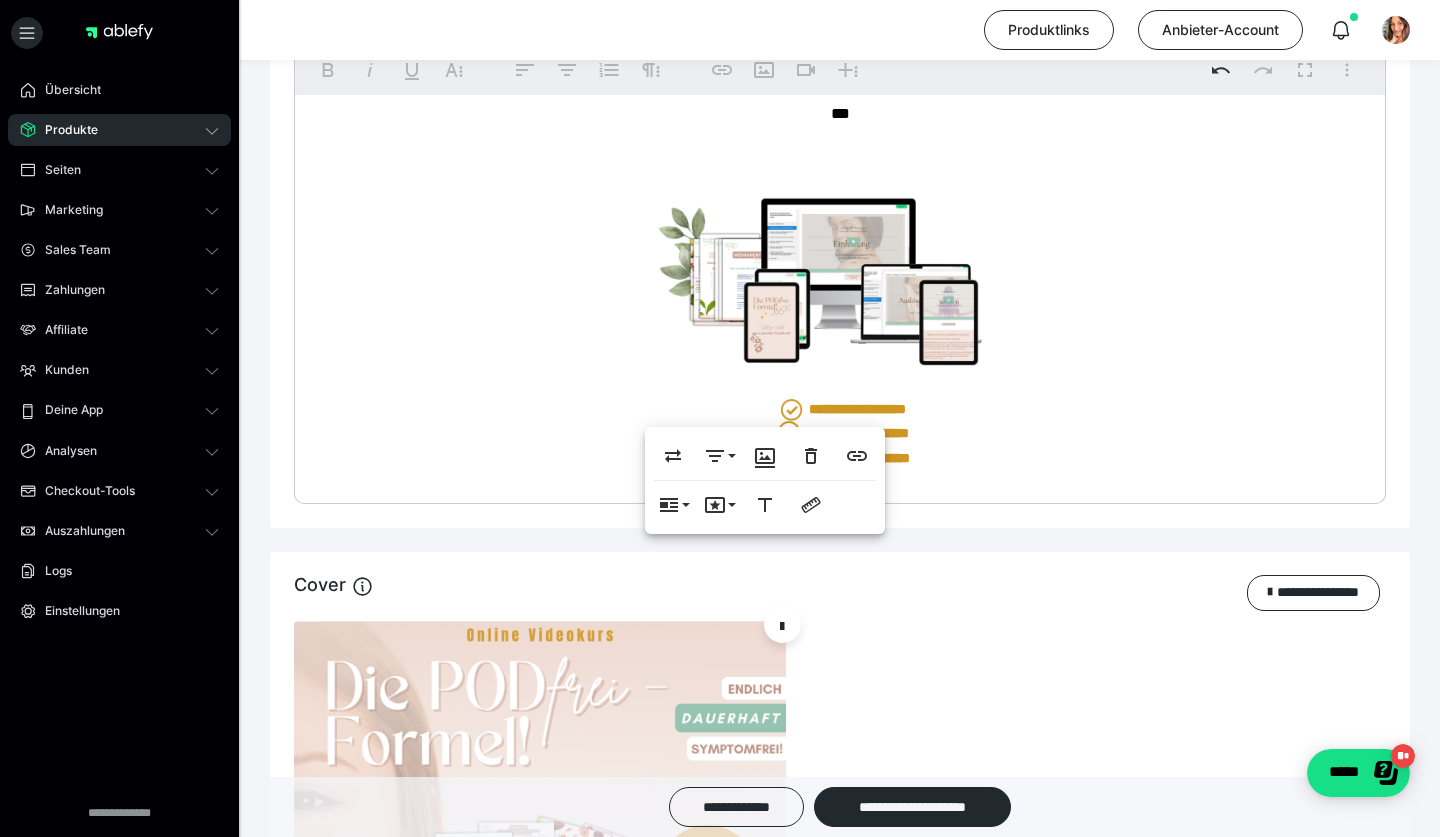 click on "**********" at bounding box center (840, 456) 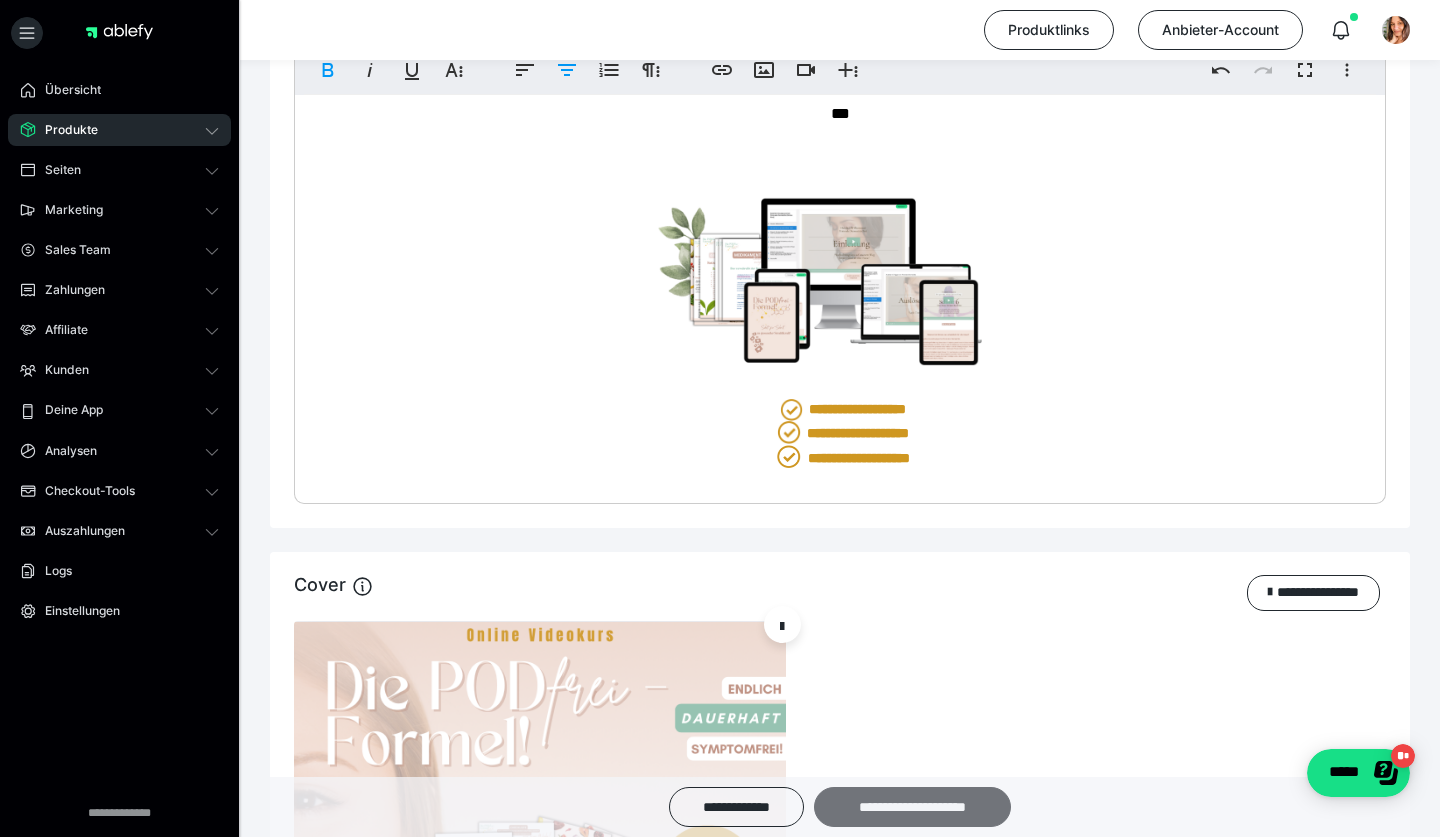 click on "**********" at bounding box center [912, 807] 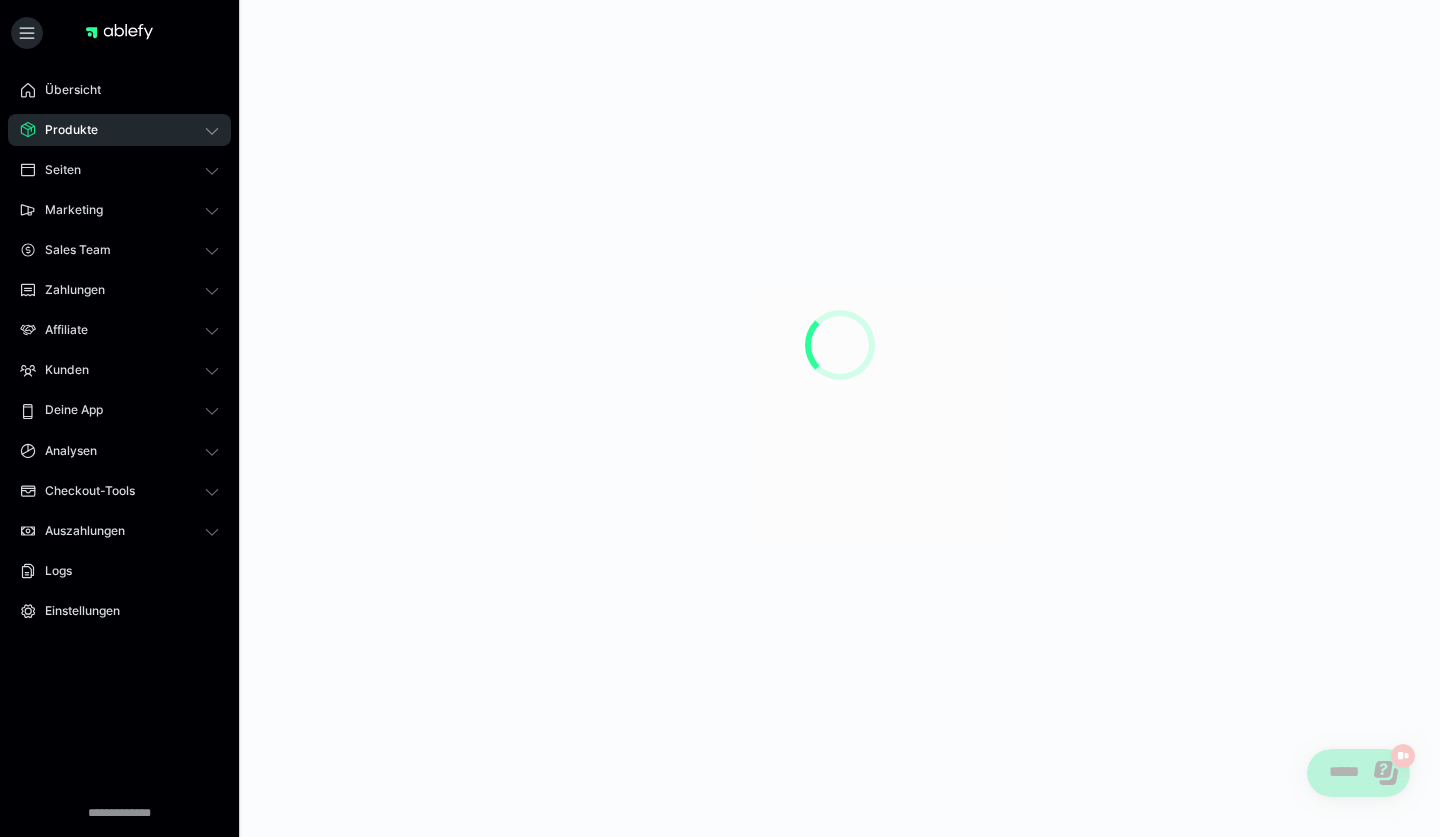 scroll, scrollTop: 0, scrollLeft: 0, axis: both 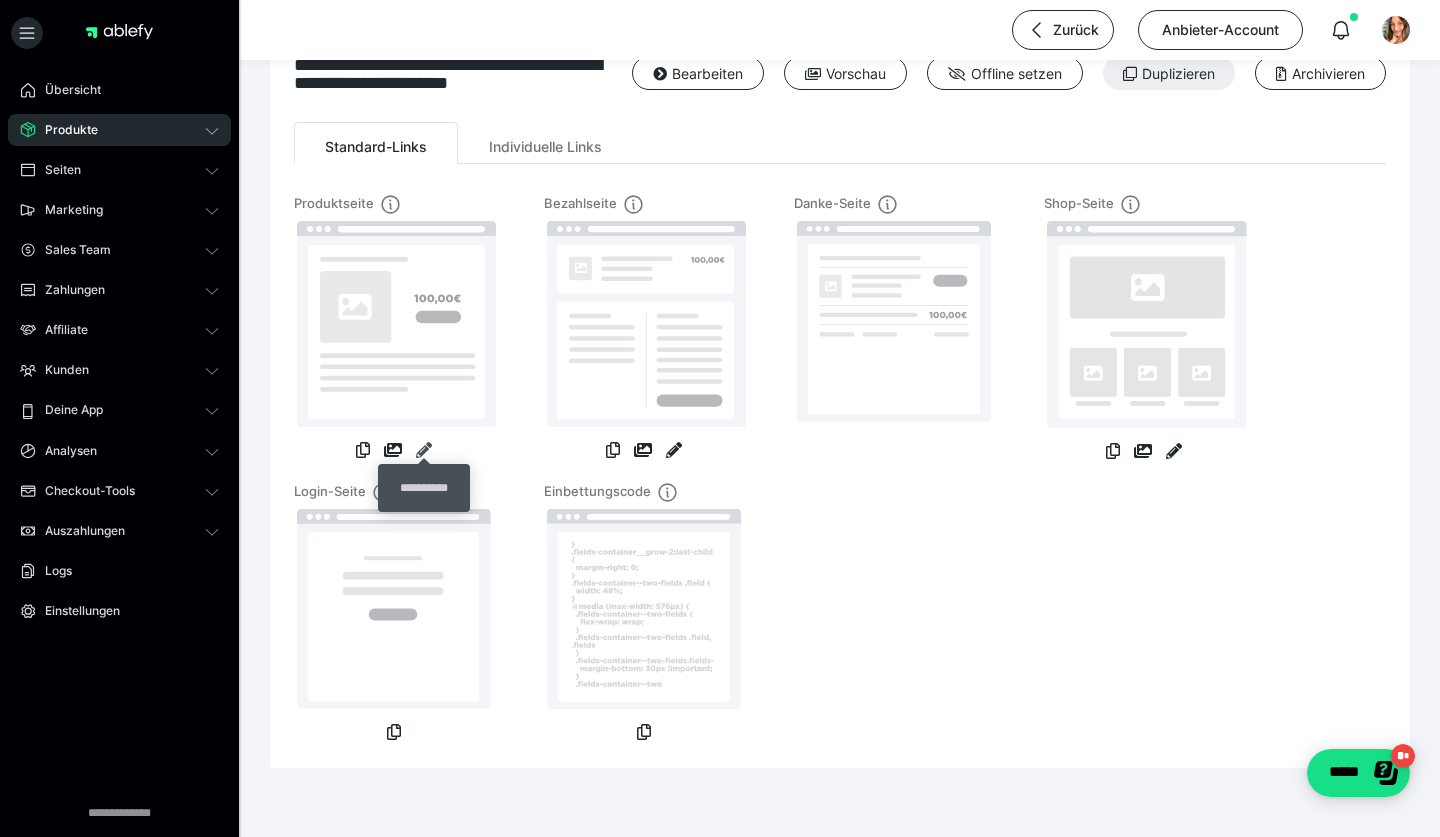 click at bounding box center [424, 450] 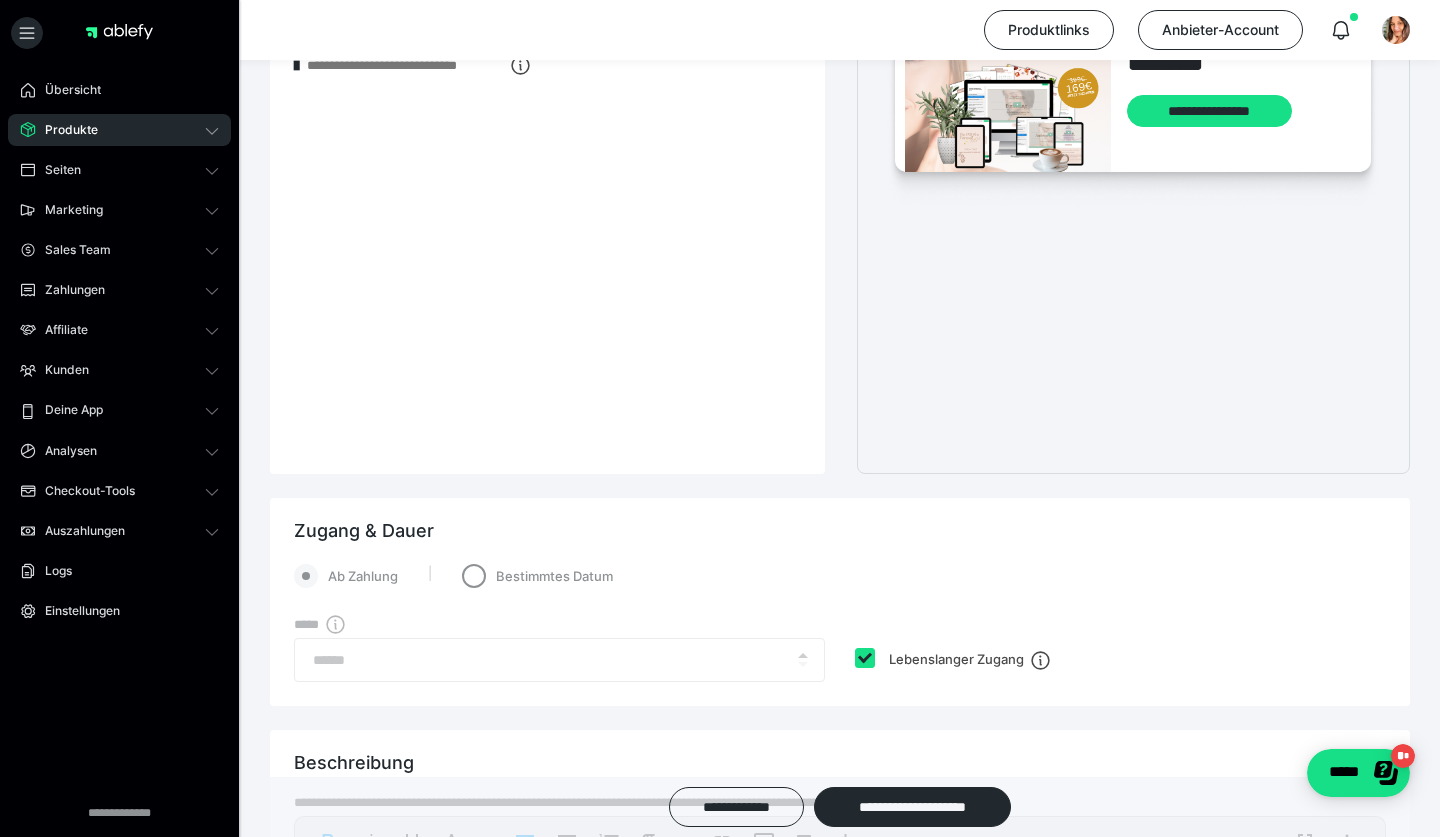 scroll, scrollTop: 1027, scrollLeft: 0, axis: vertical 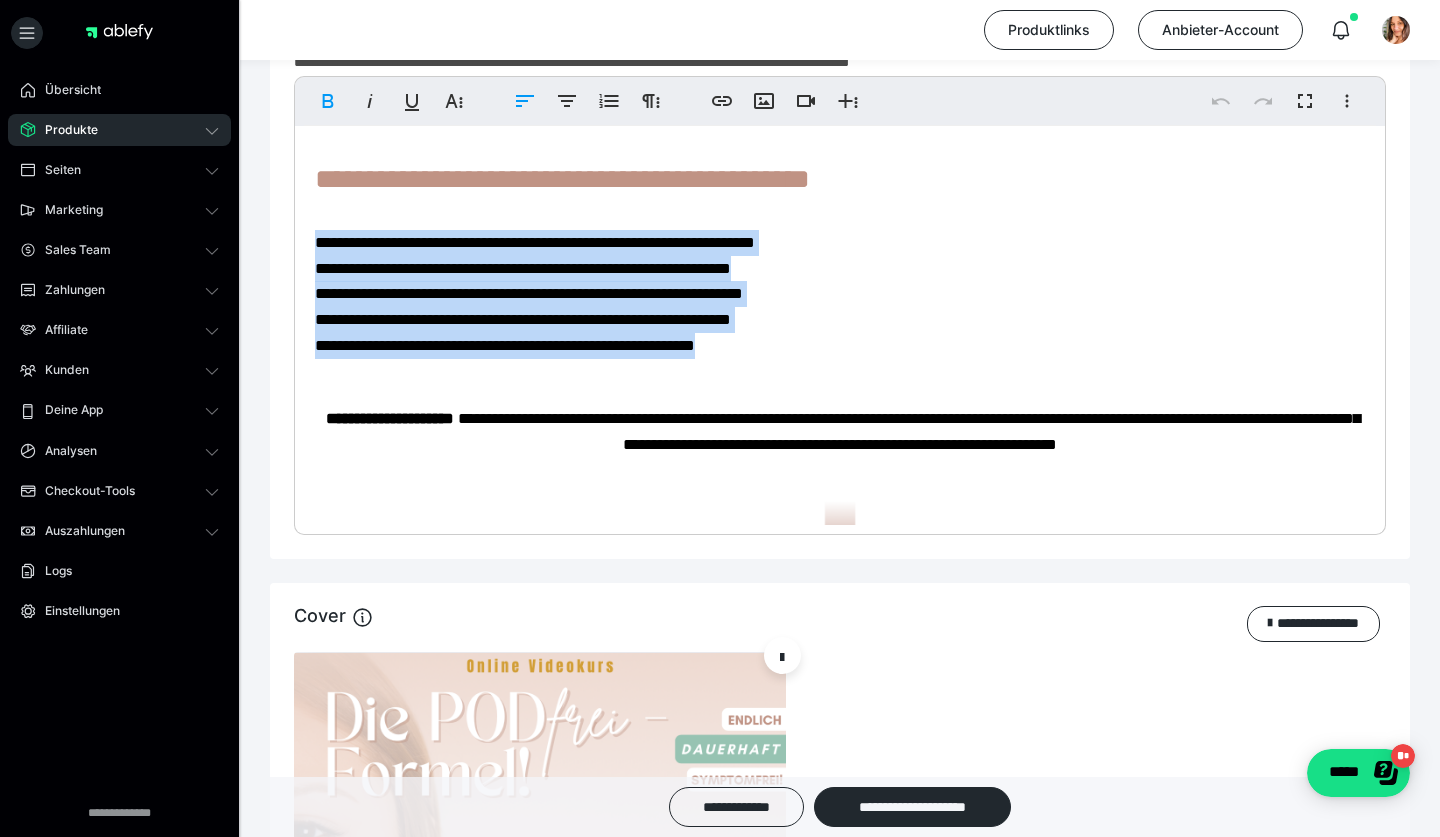 drag, startPoint x: 825, startPoint y: 335, endPoint x: 310, endPoint y: 232, distance: 525.19904 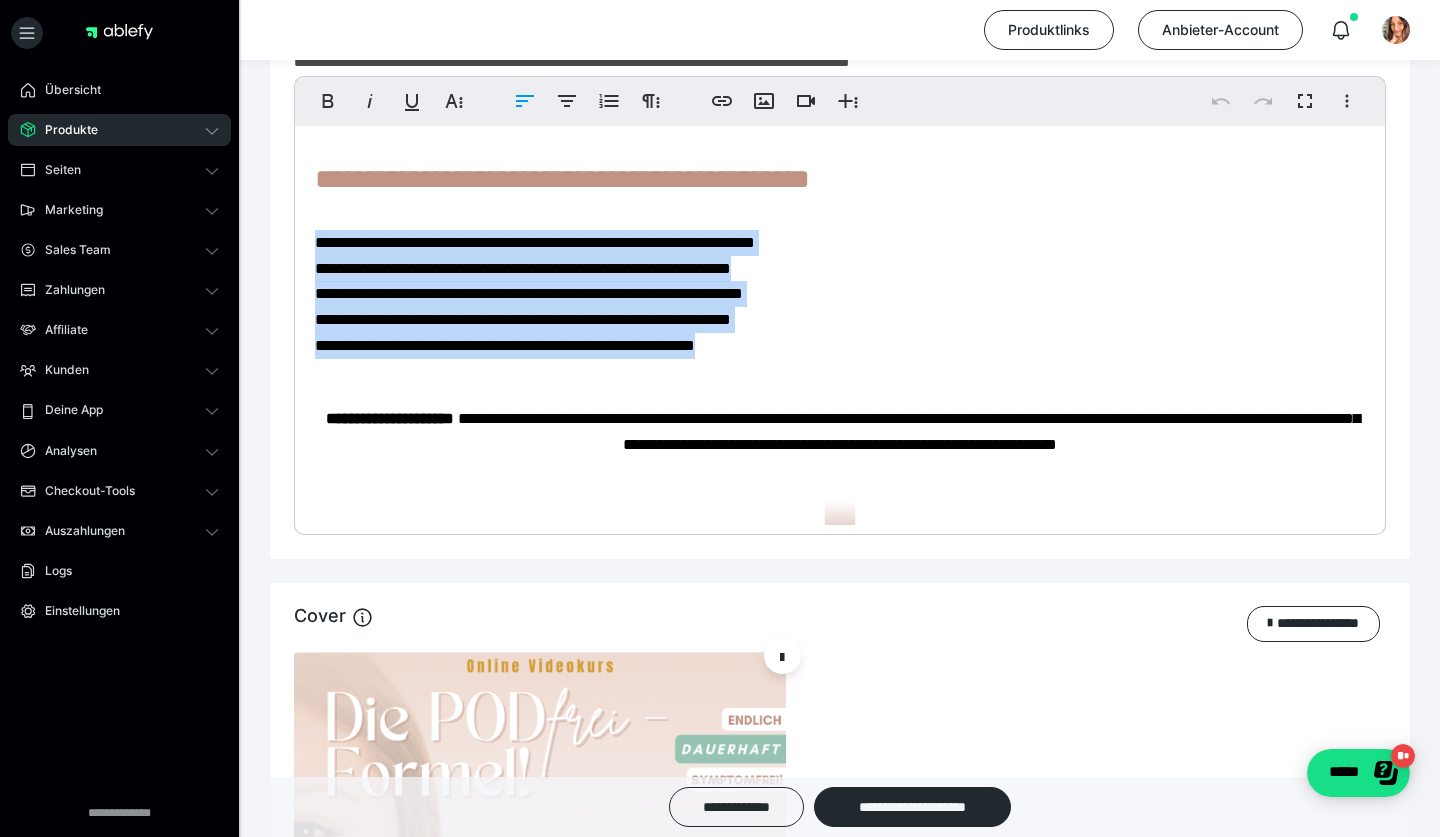 click on "**********" at bounding box center [535, 242] 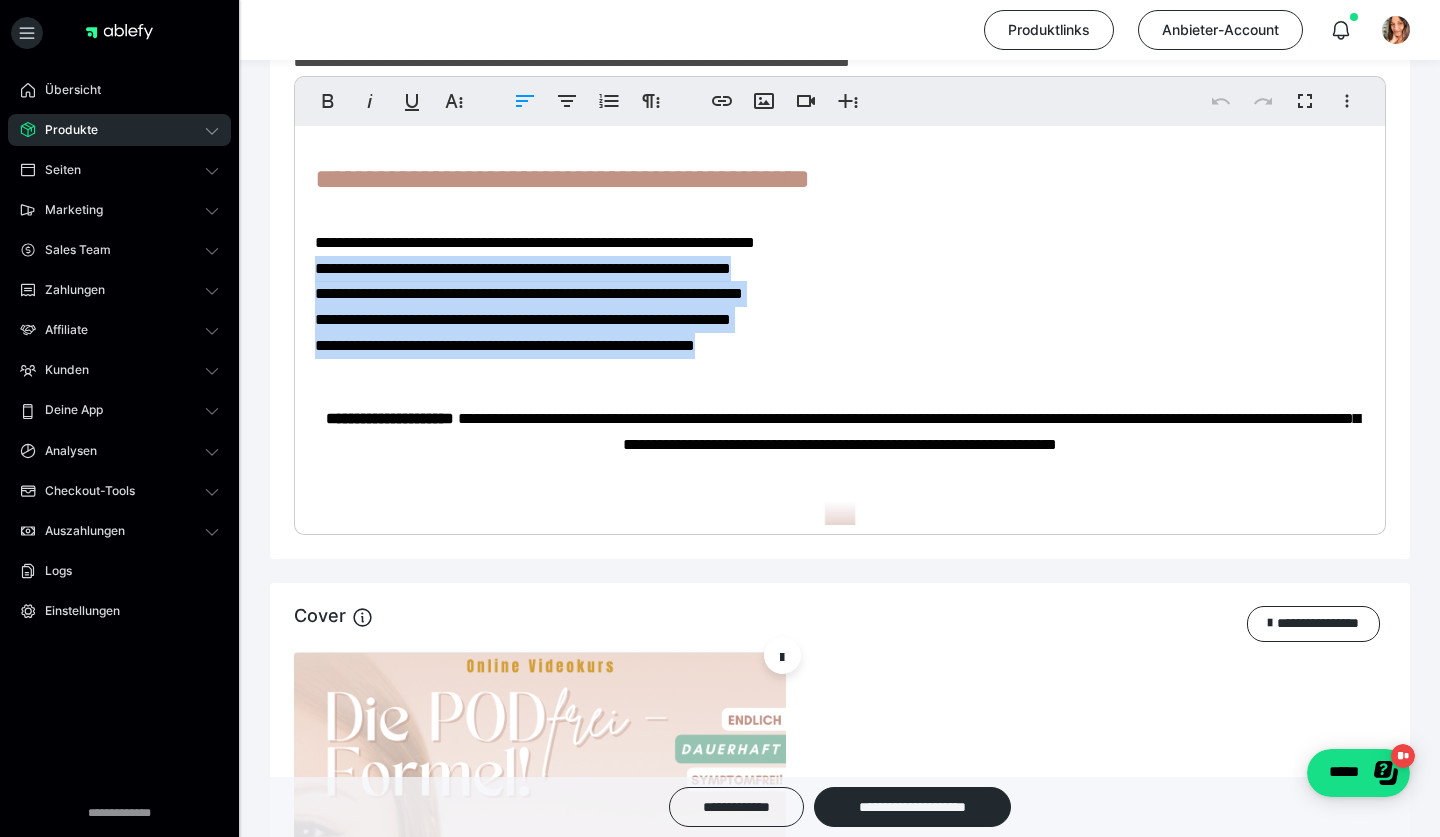 drag, startPoint x: 835, startPoint y: 334, endPoint x: 283, endPoint y: 252, distance: 558.0574 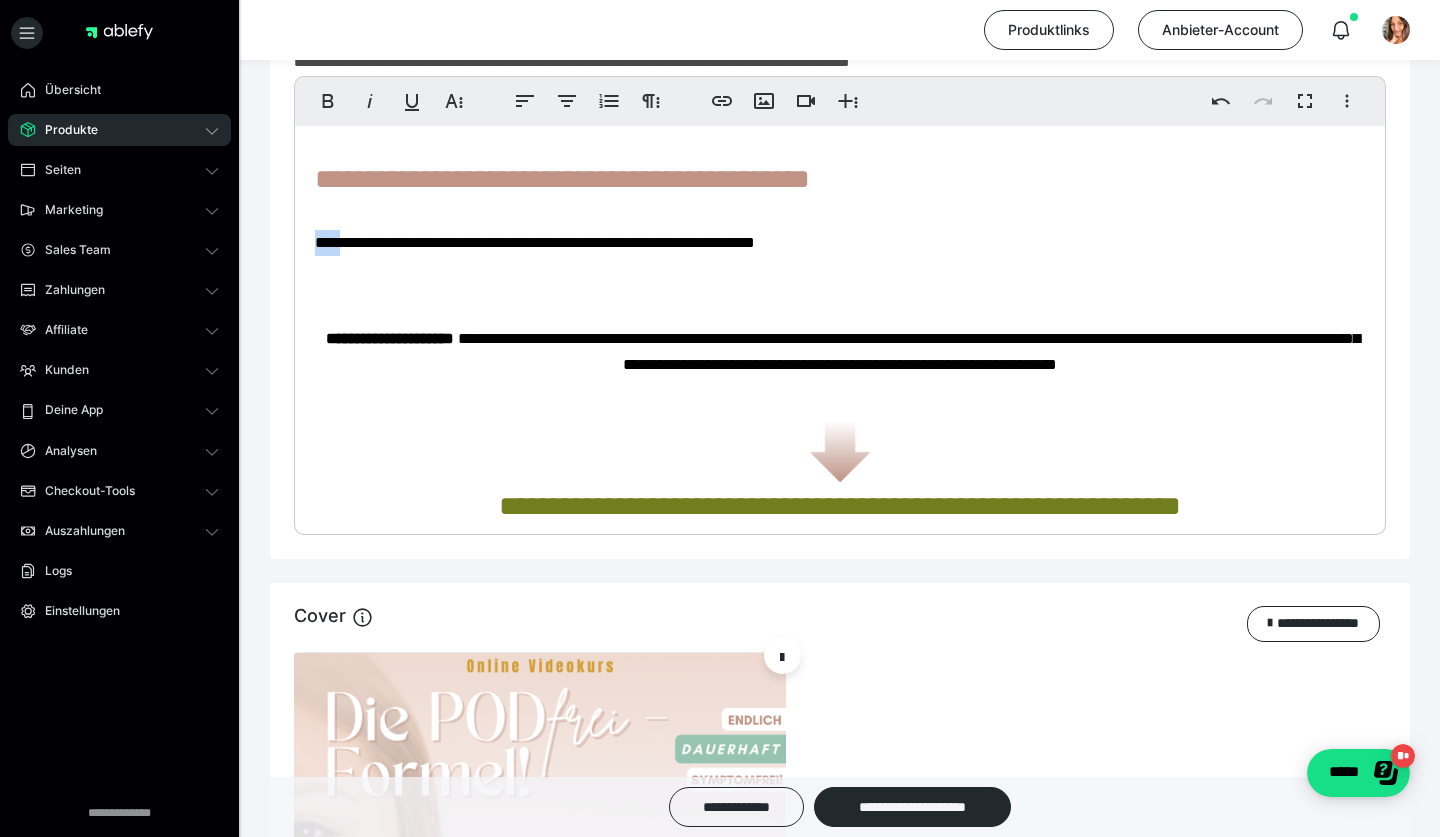 drag, startPoint x: 358, startPoint y: 233, endPoint x: 323, endPoint y: 233, distance: 35 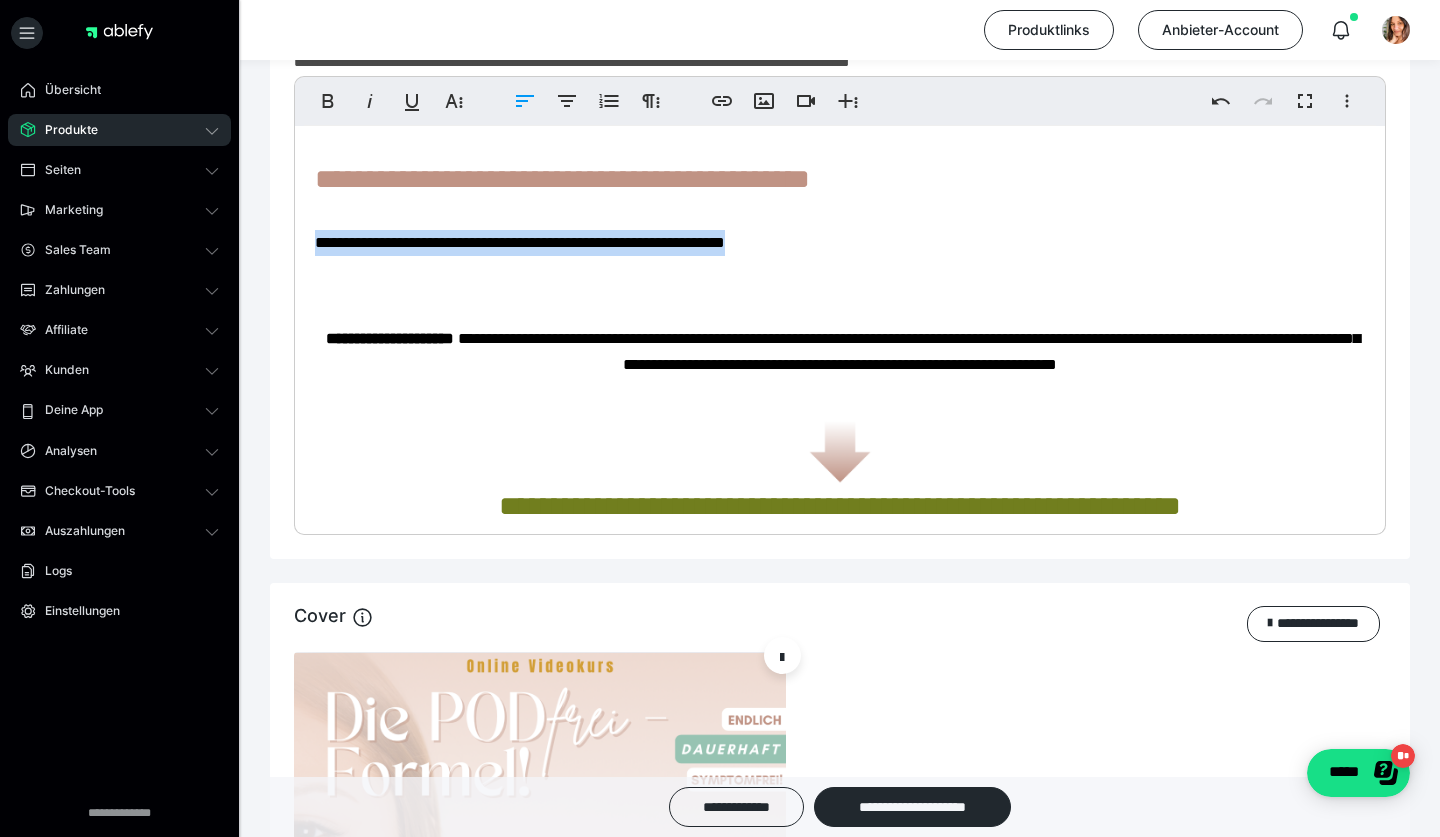 drag, startPoint x: 859, startPoint y: 228, endPoint x: 322, endPoint y: 234, distance: 537.0335 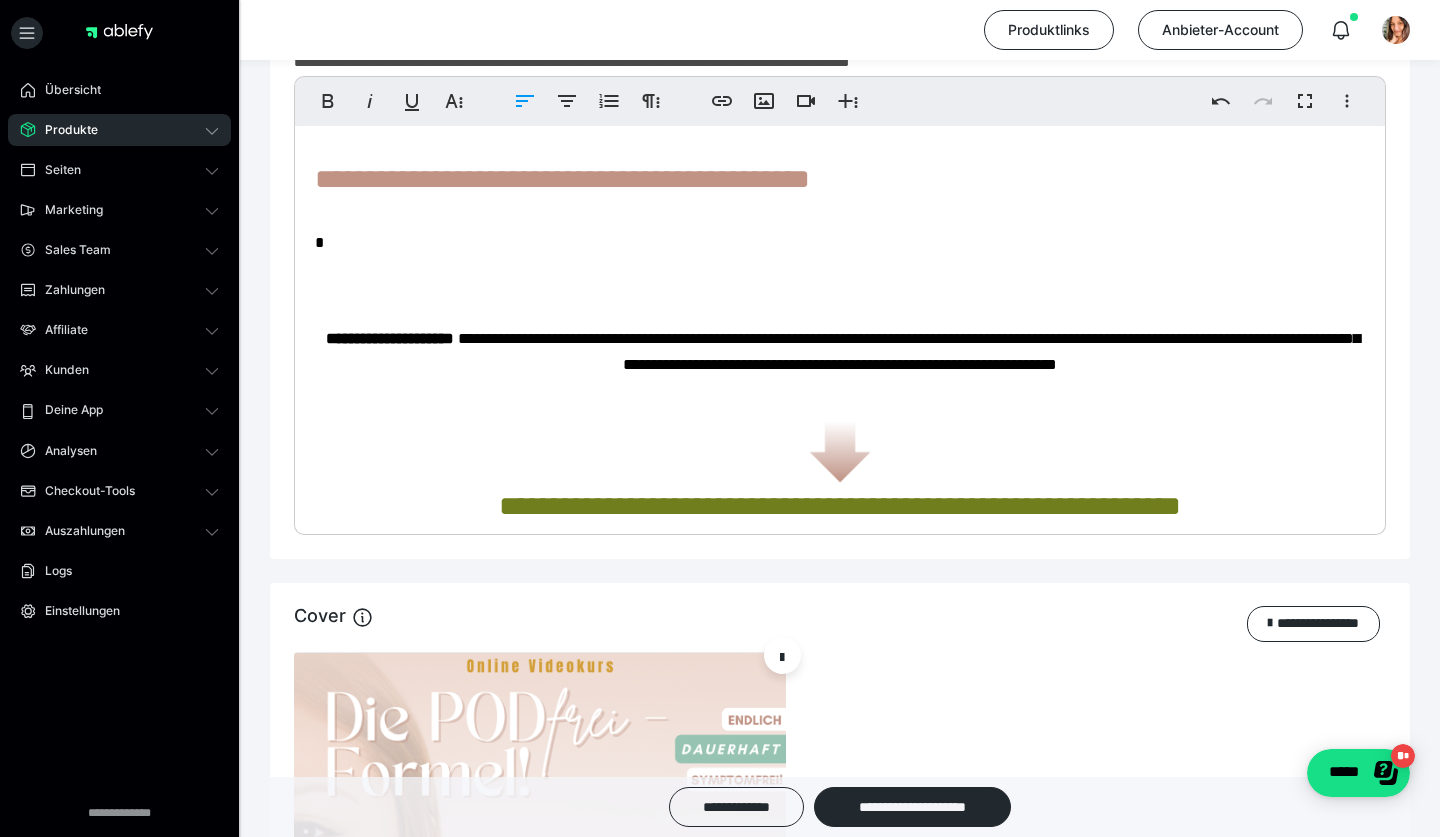 type 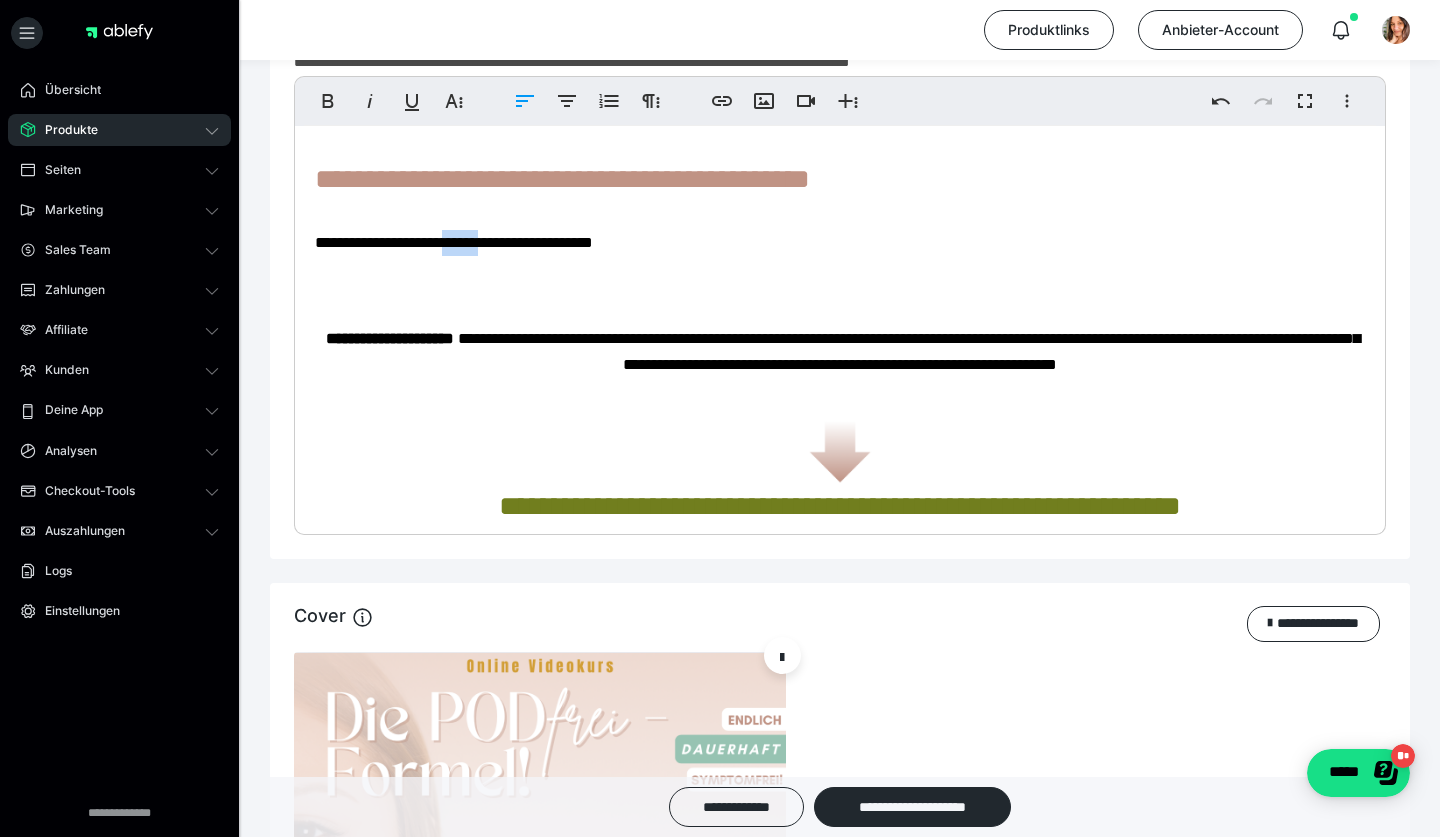 drag, startPoint x: 528, startPoint y: 235, endPoint x: 487, endPoint y: 235, distance: 41 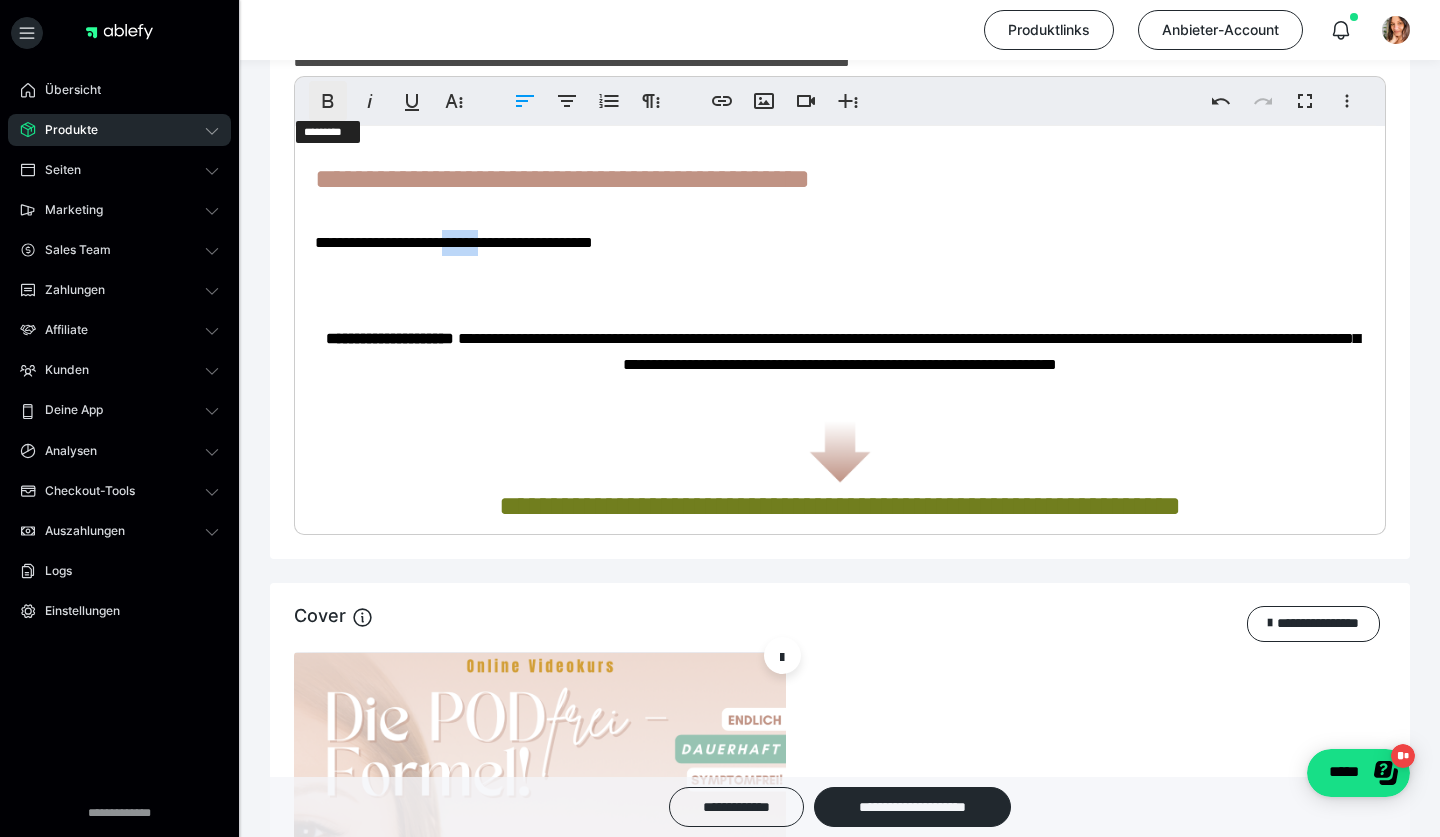 click on "****" at bounding box center (328, 101) 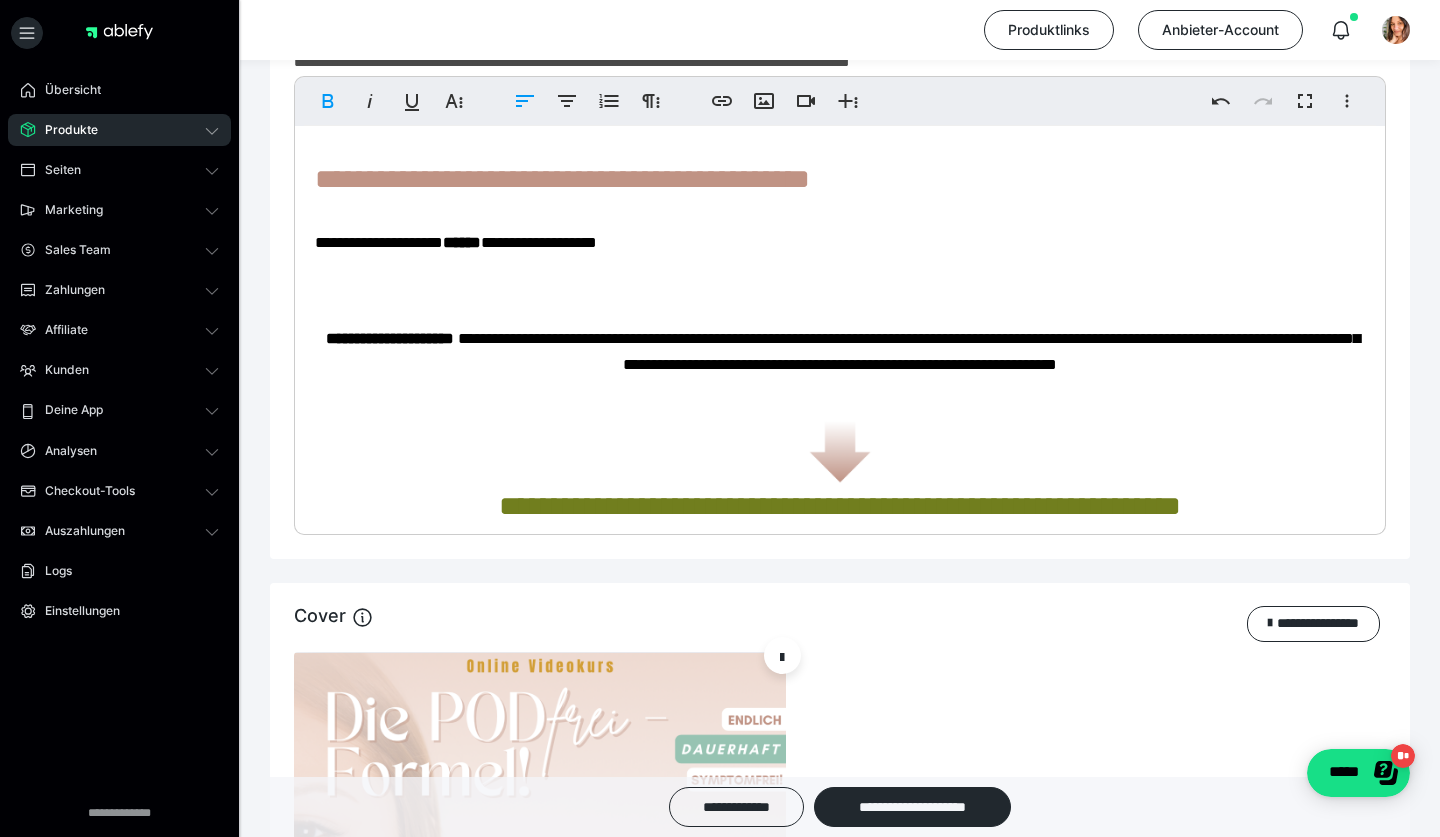 click on "**********" at bounding box center [840, 230] 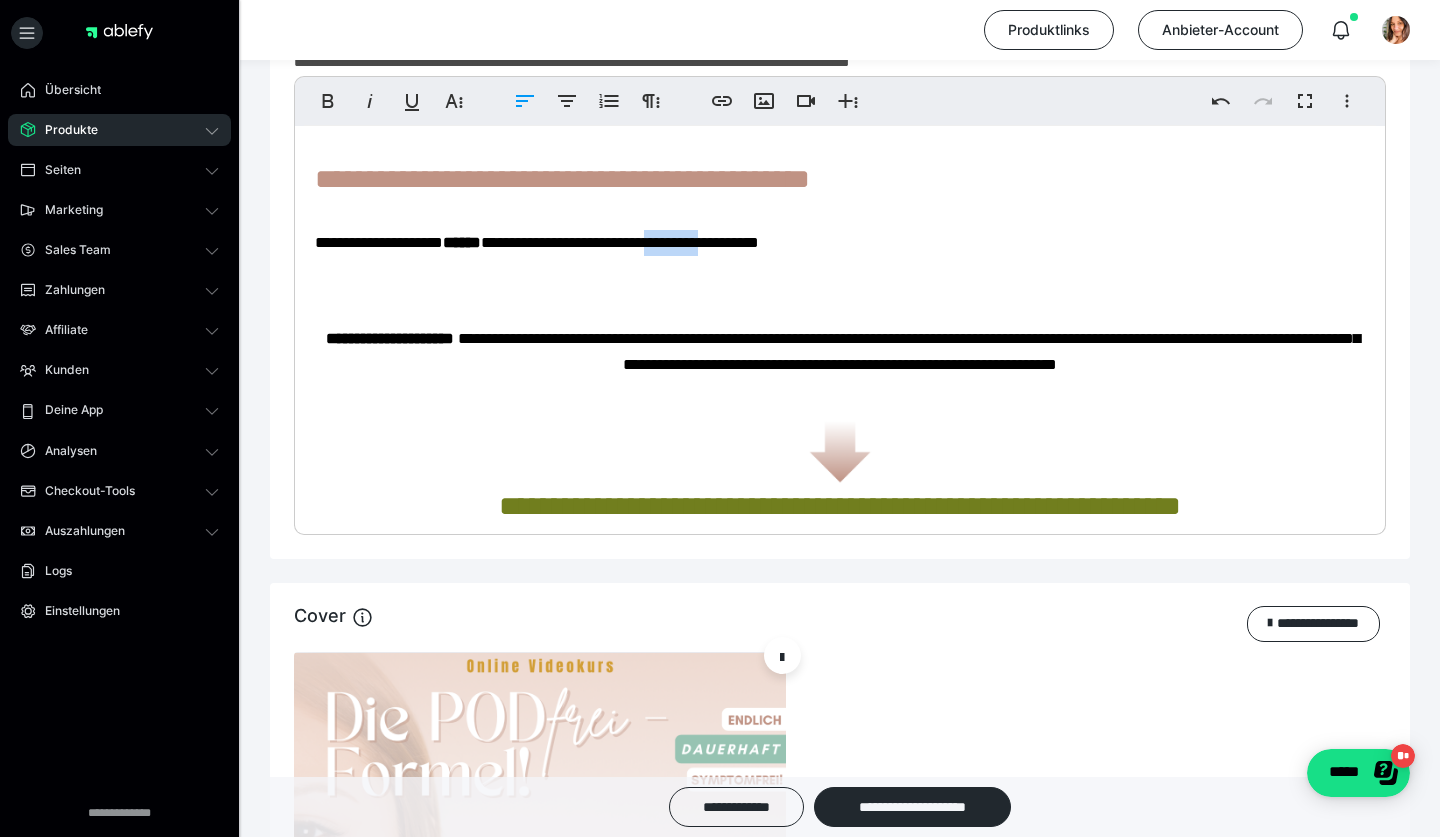 drag, startPoint x: 807, startPoint y: 231, endPoint x: 734, endPoint y: 234, distance: 73.061615 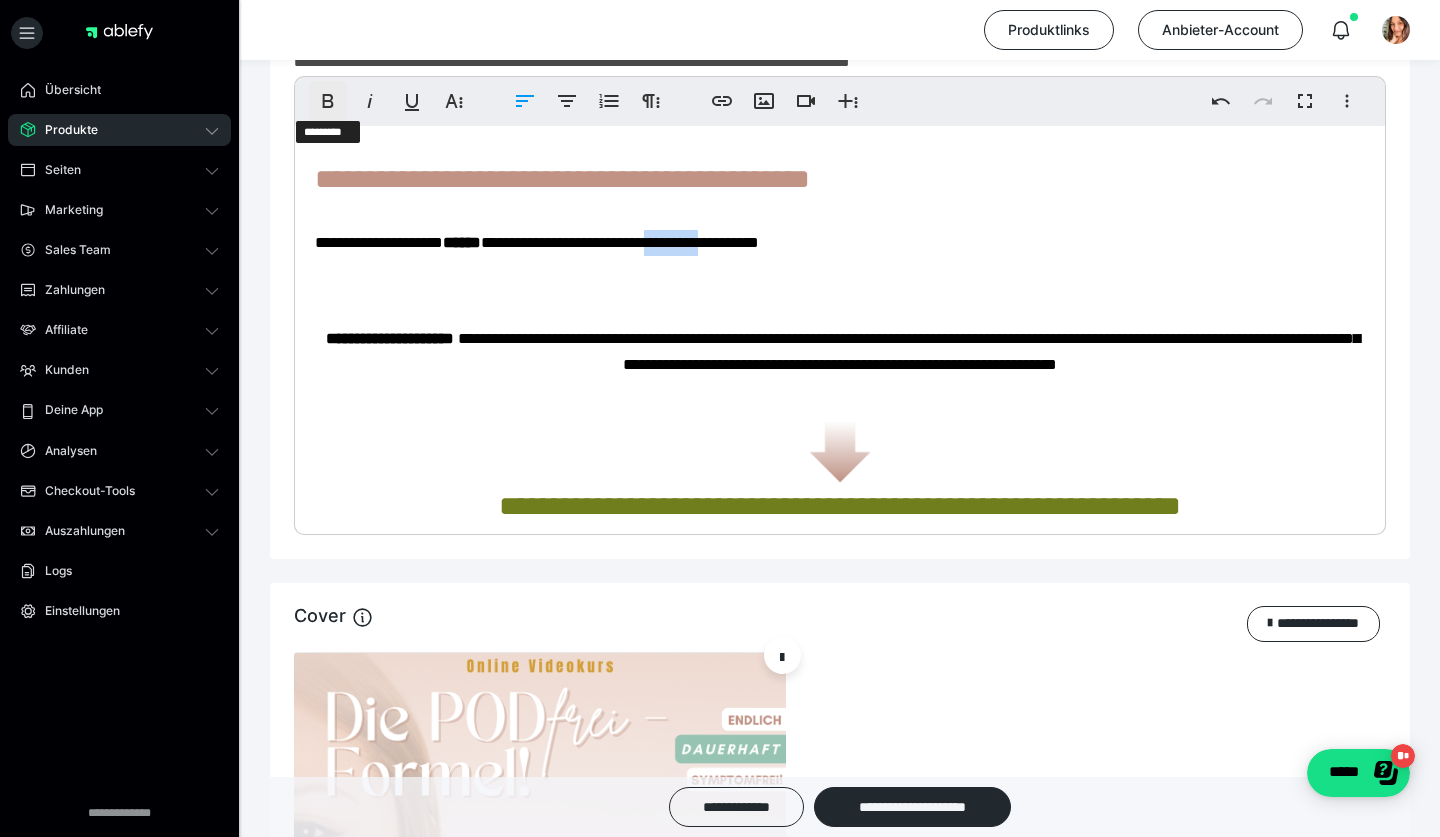 click 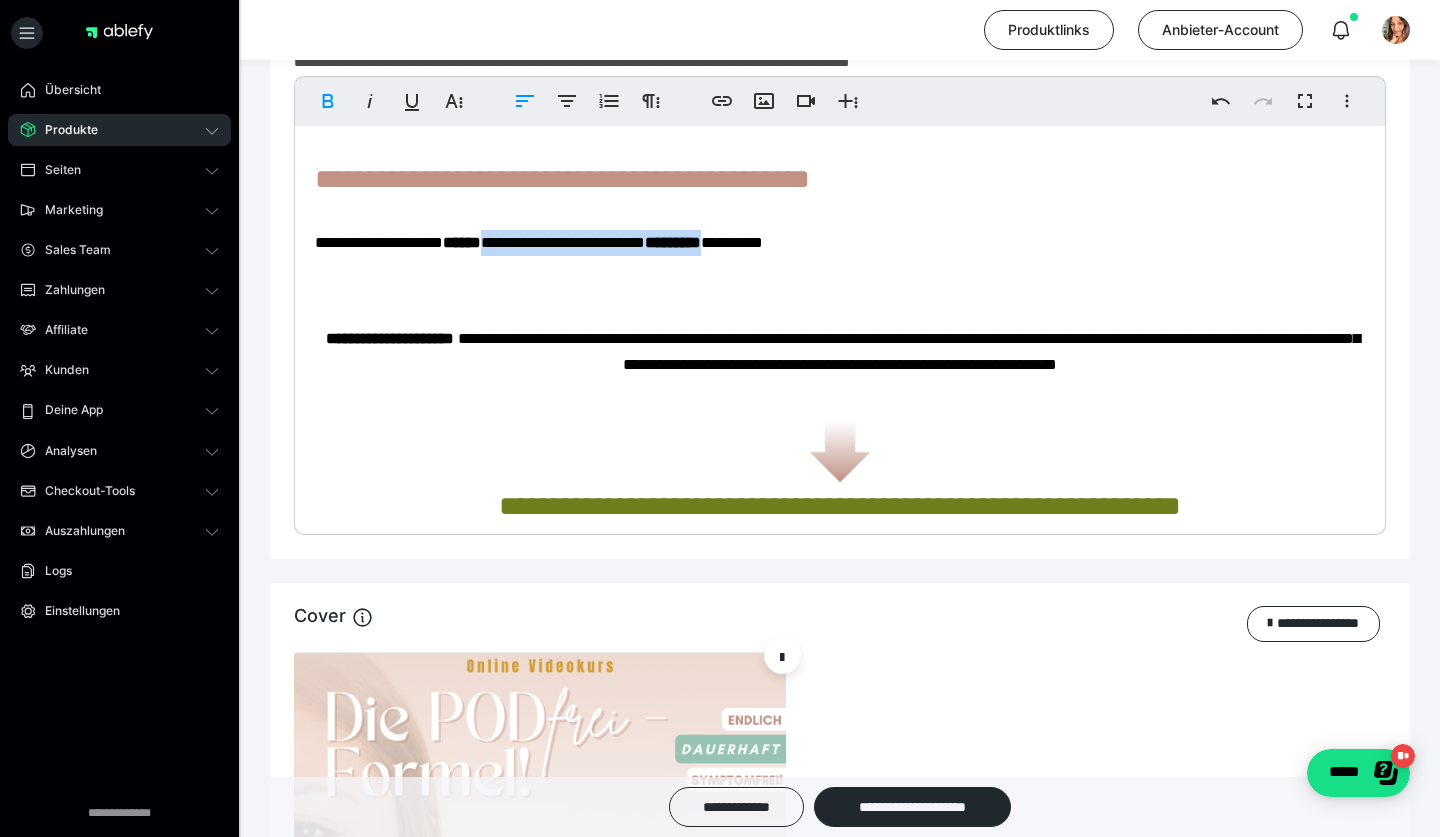 click on "**********" at bounding box center (539, 242) 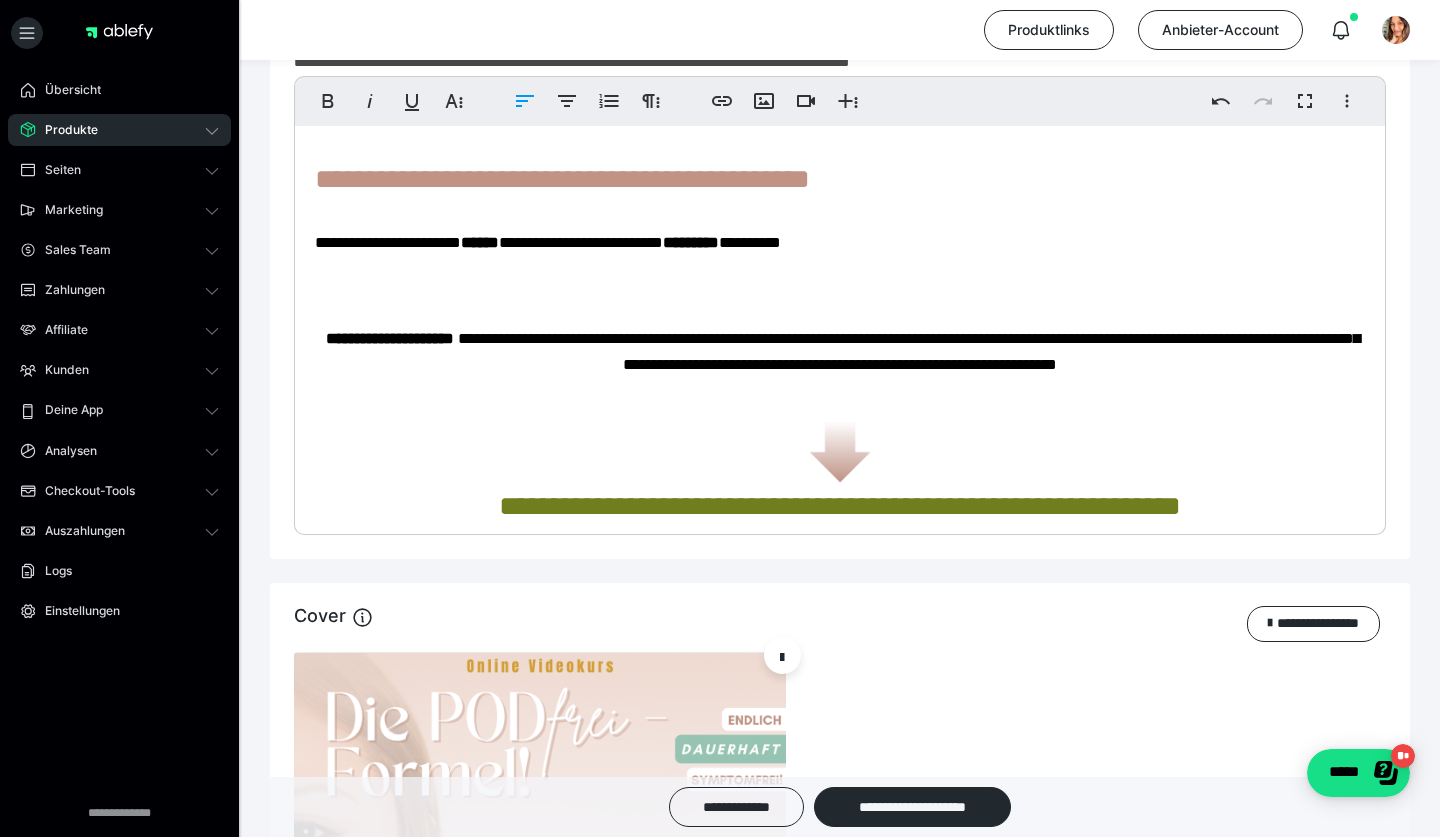 click on "**********" at bounding box center [840, 5226] 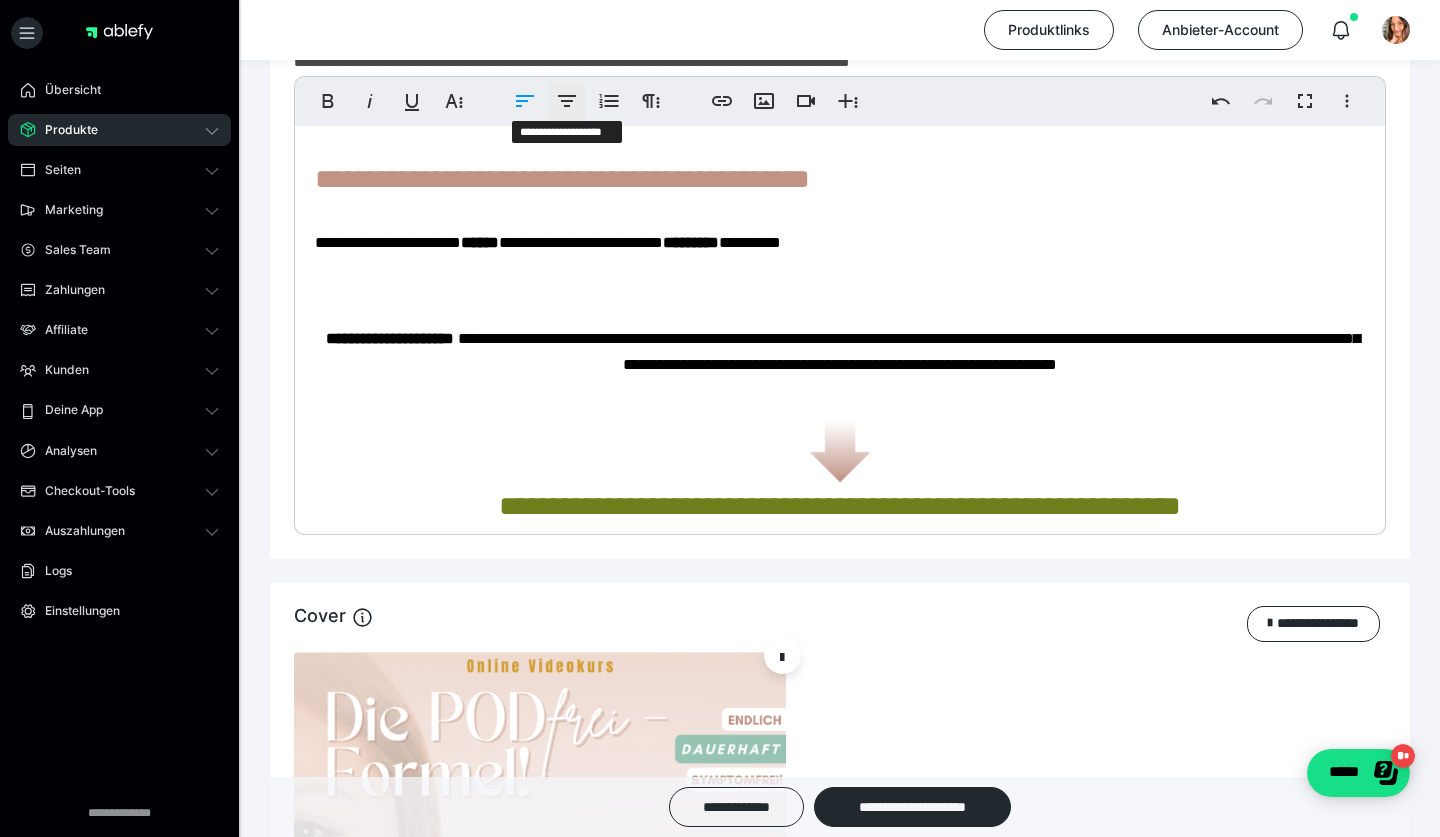 click 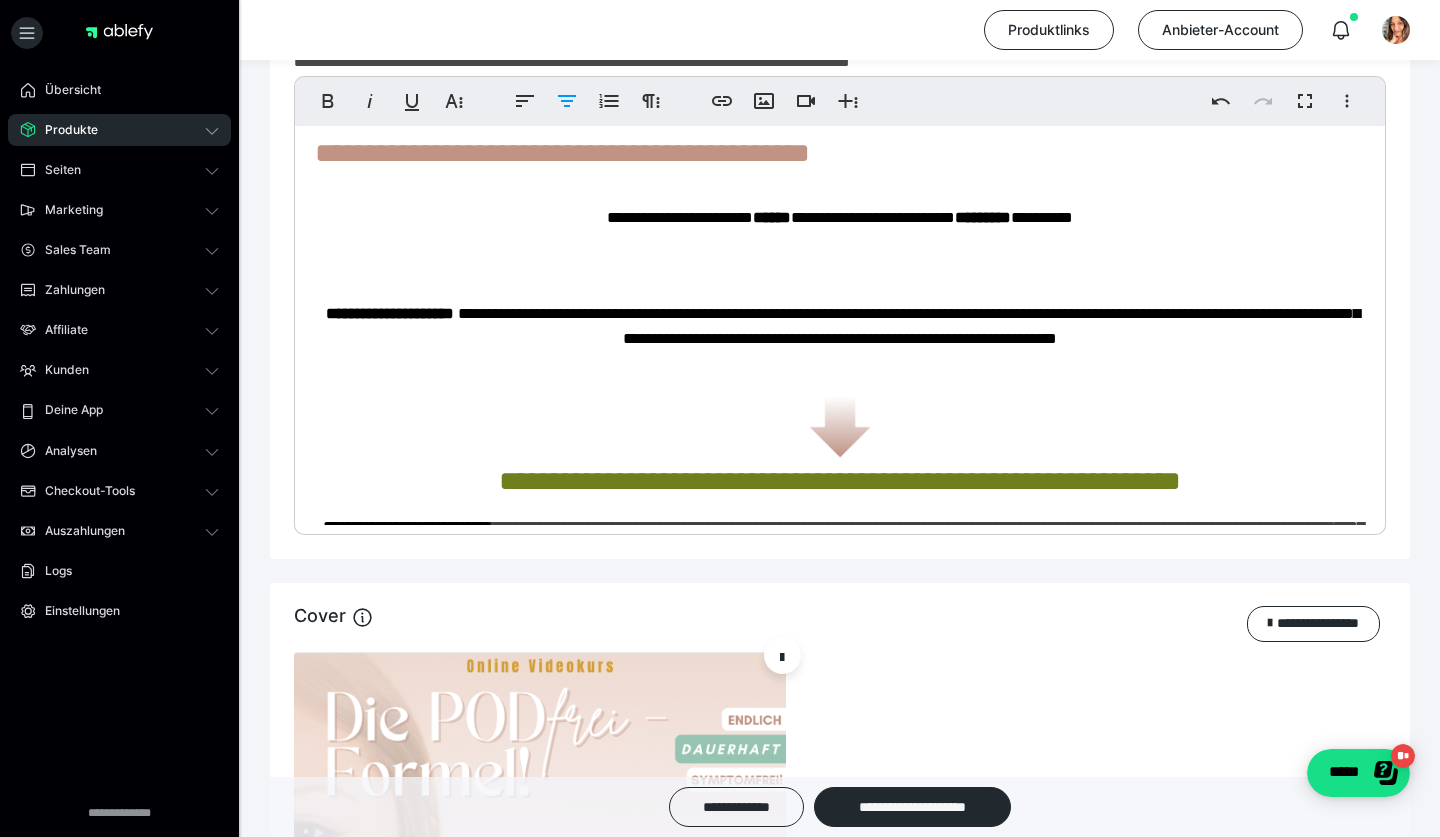 click on "**********" at bounding box center (840, 5213) 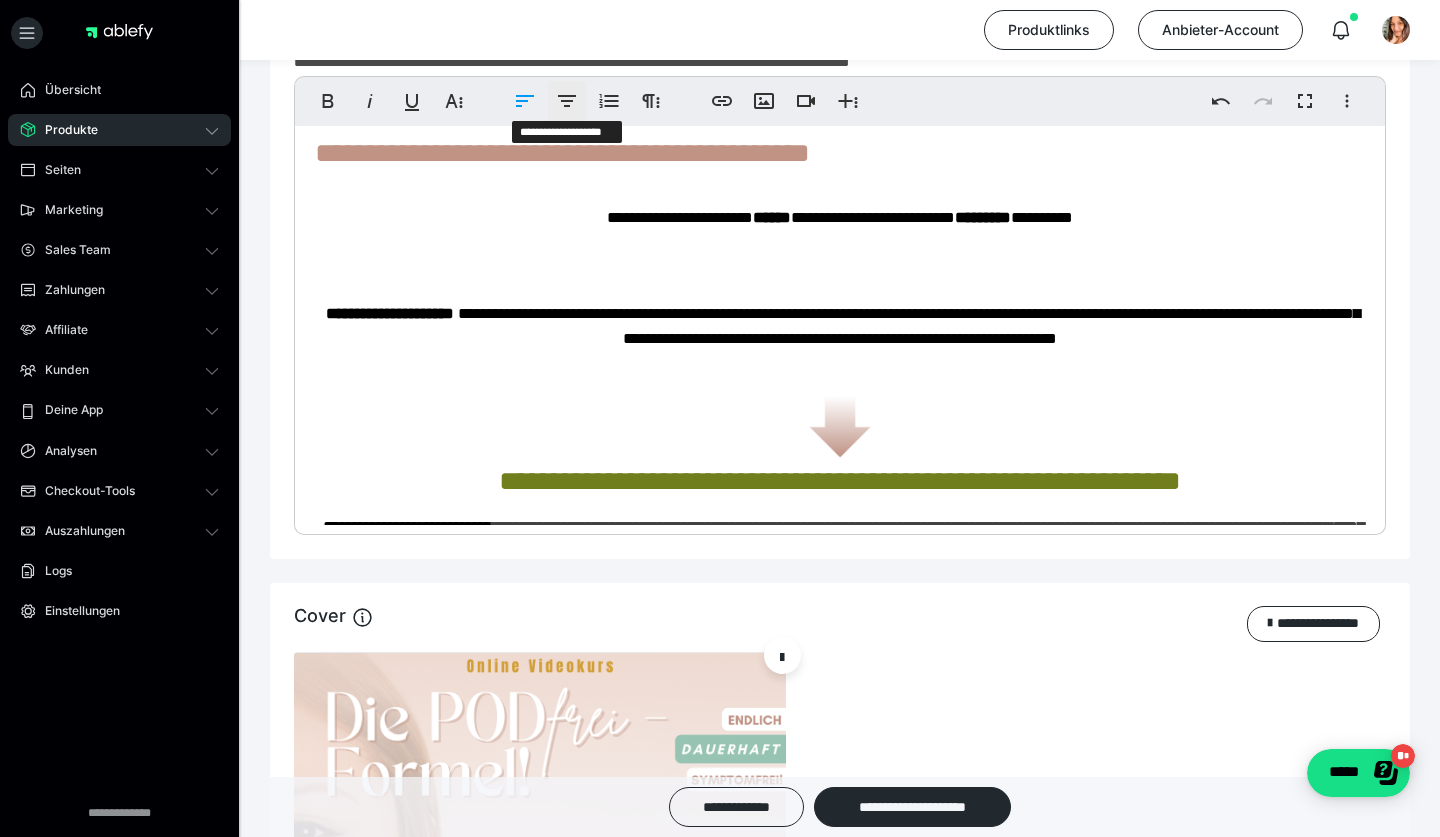 click 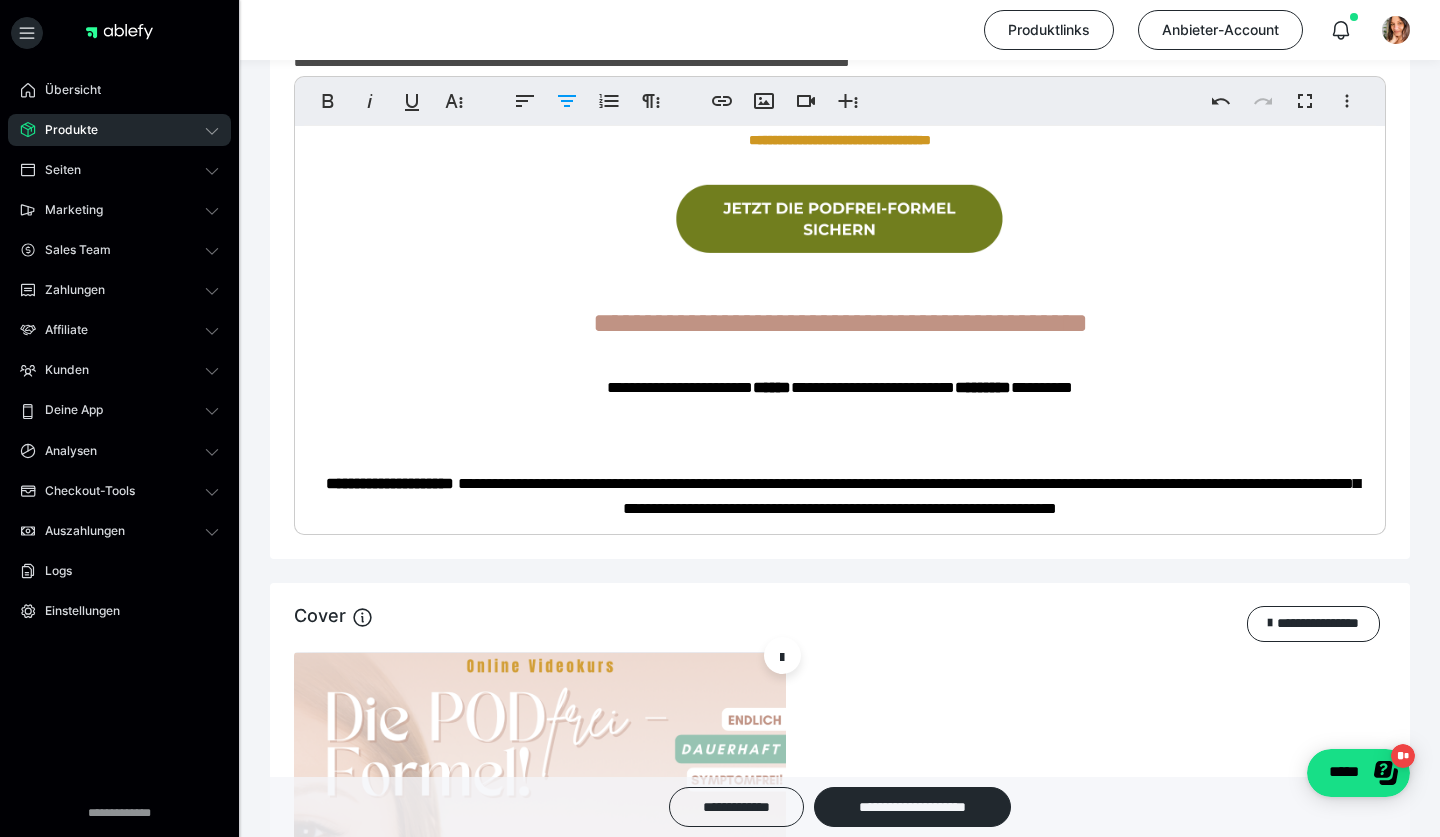 scroll, scrollTop: 1006, scrollLeft: 0, axis: vertical 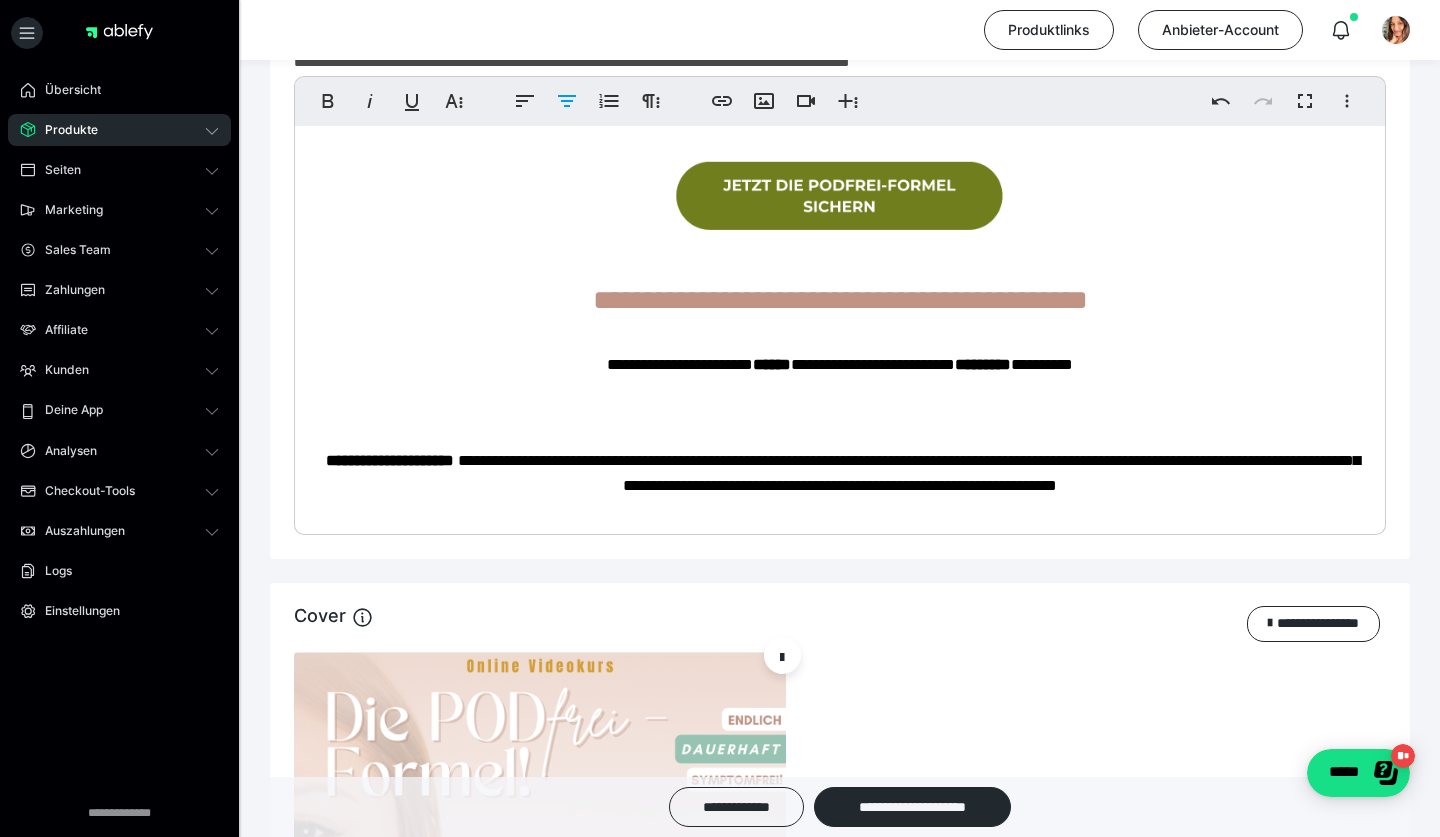click on "**********" at bounding box center (840, 5360) 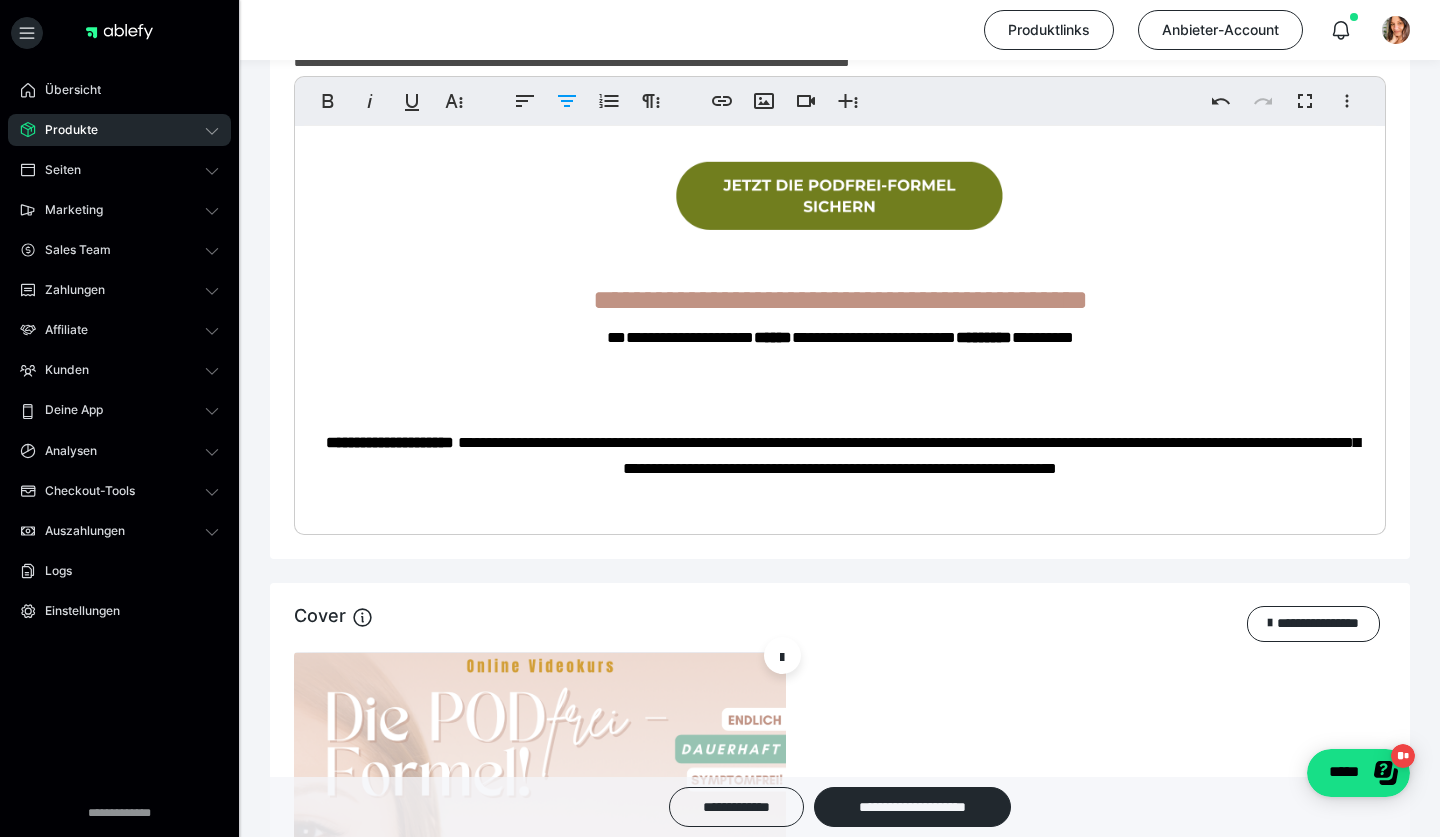 click on "**********" at bounding box center [840, 5352] 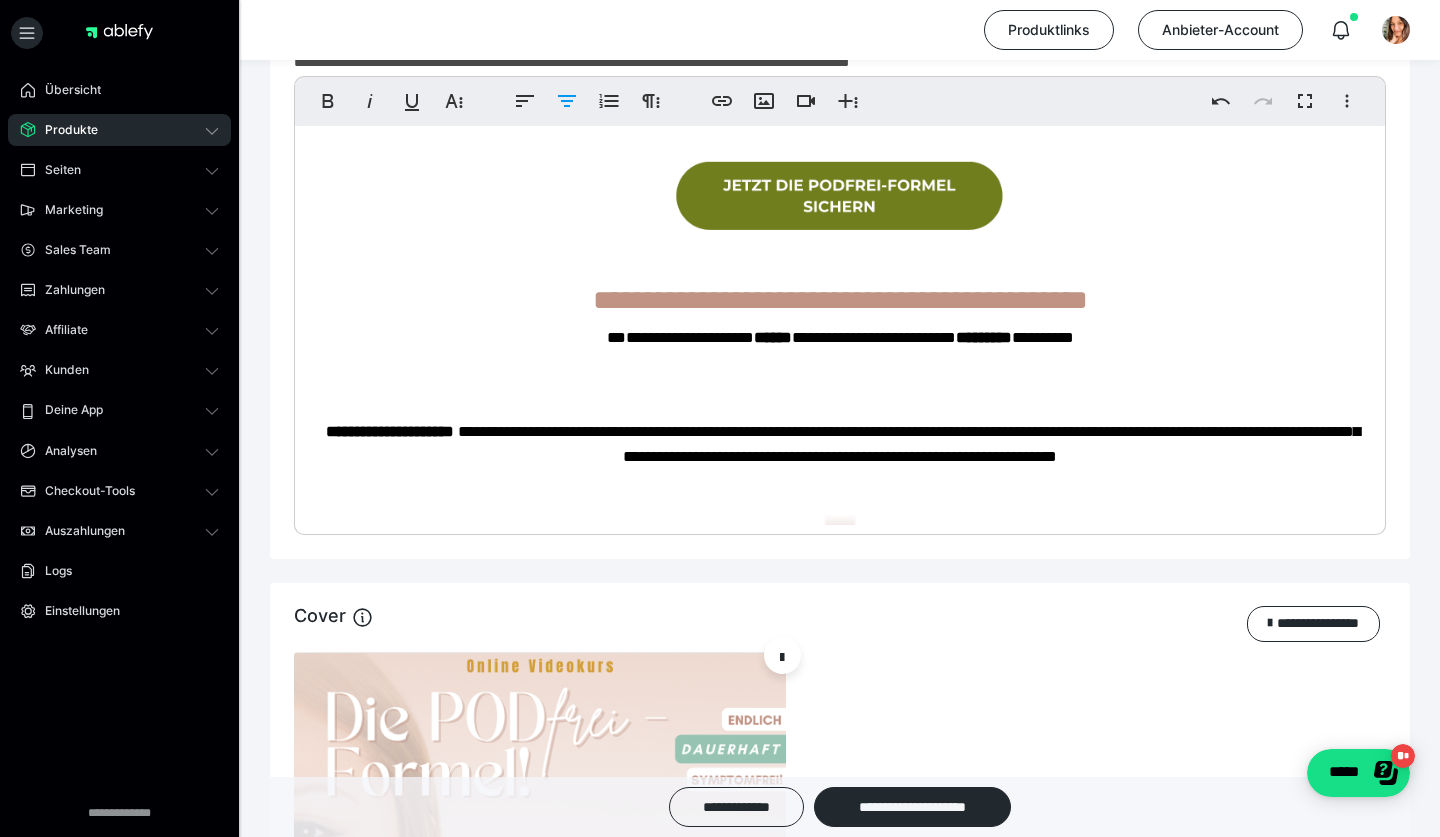 click on "**********" at bounding box center [840, 485] 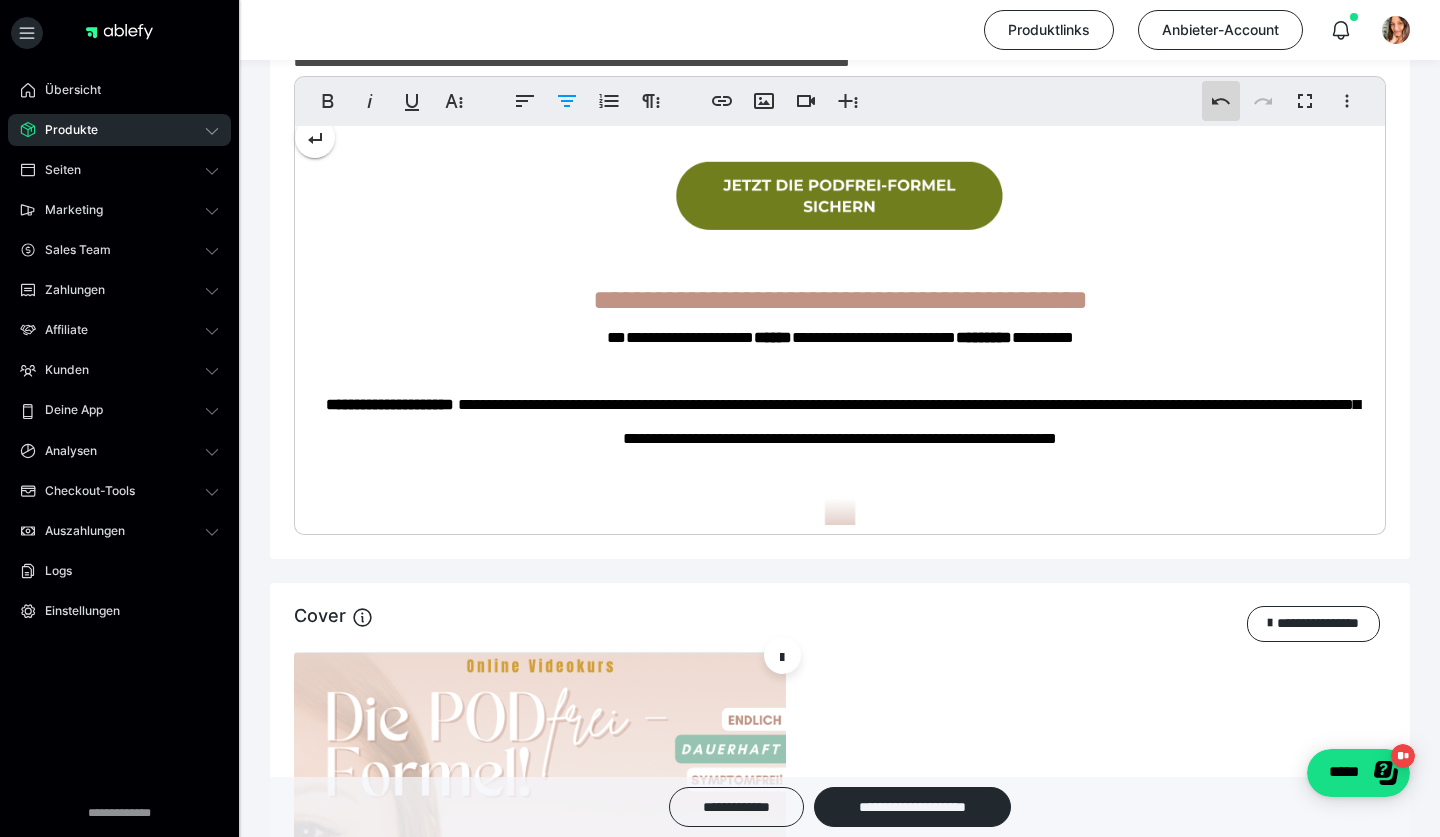 click 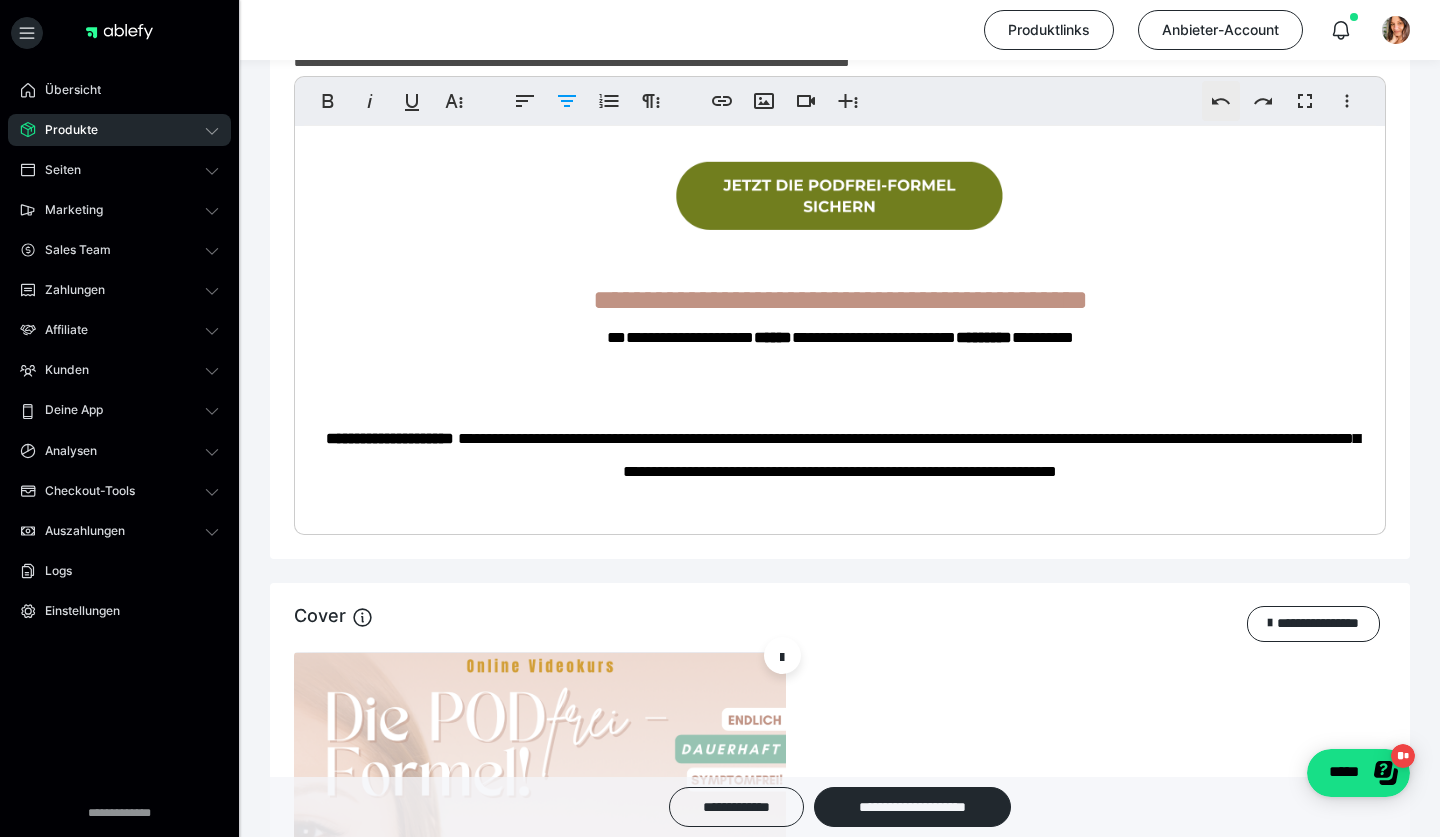 click 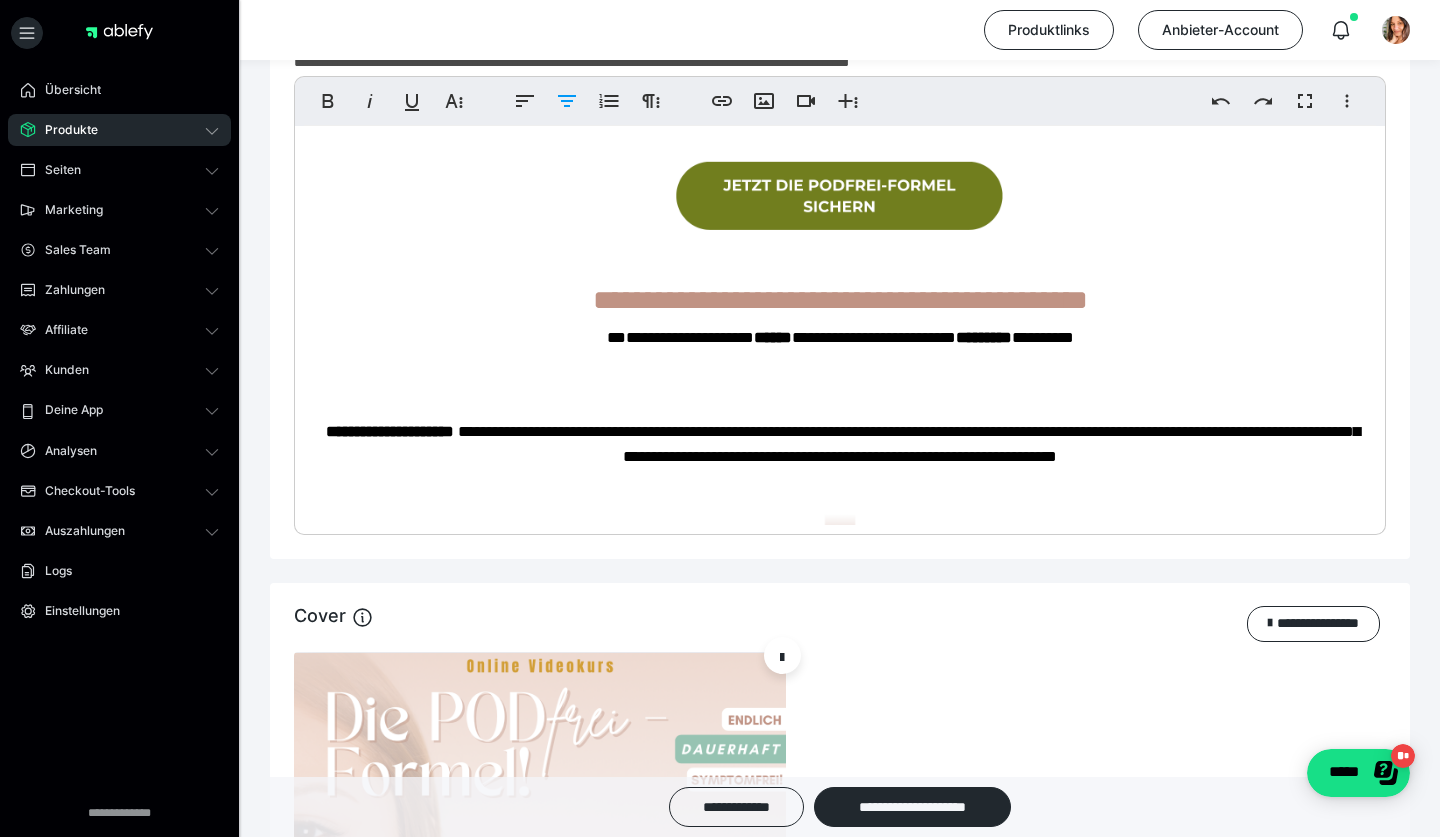 click on "**********" at bounding box center [840, 334] 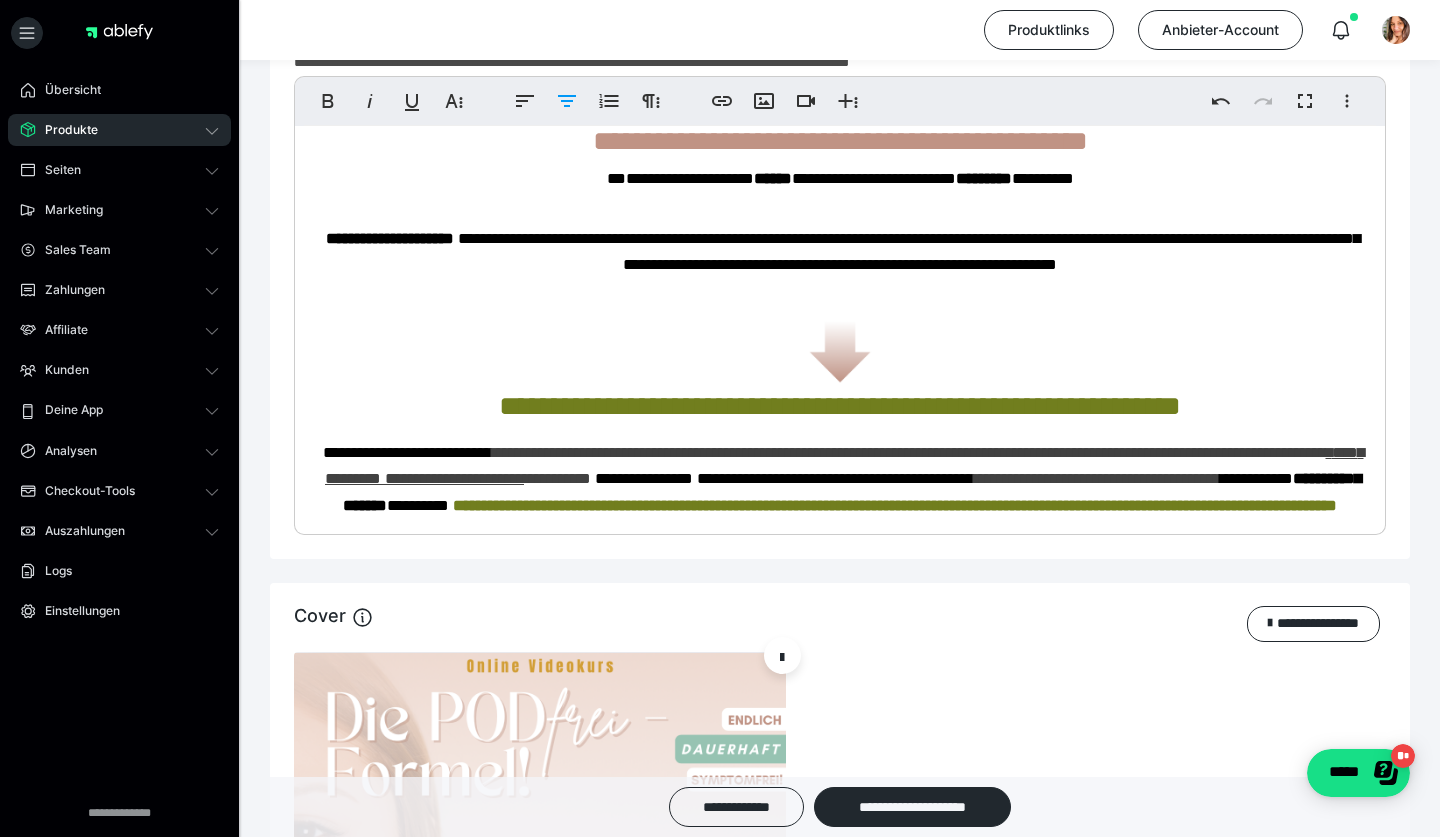 scroll, scrollTop: 1166, scrollLeft: 0, axis: vertical 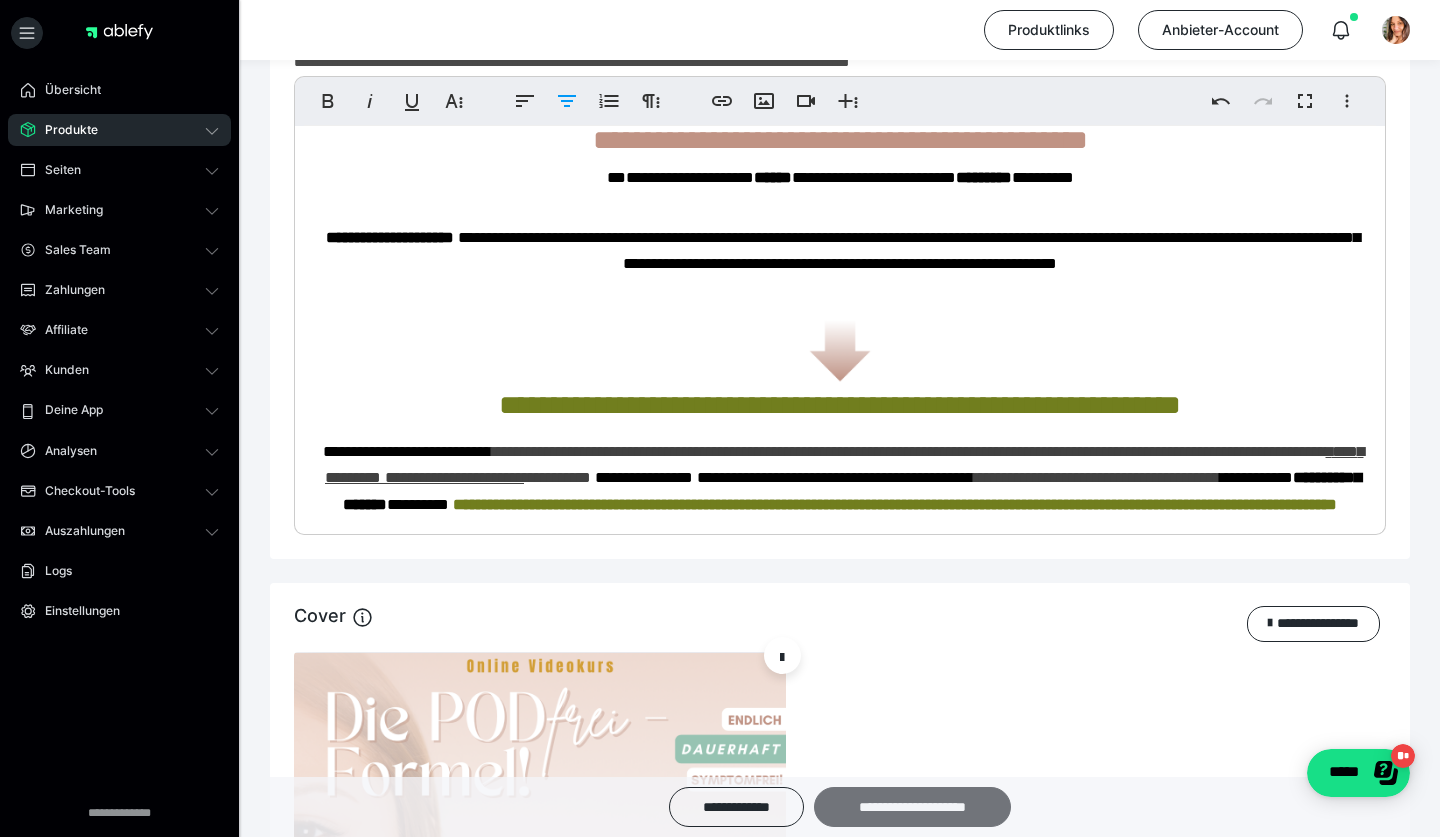 click on "**********" at bounding box center (912, 807) 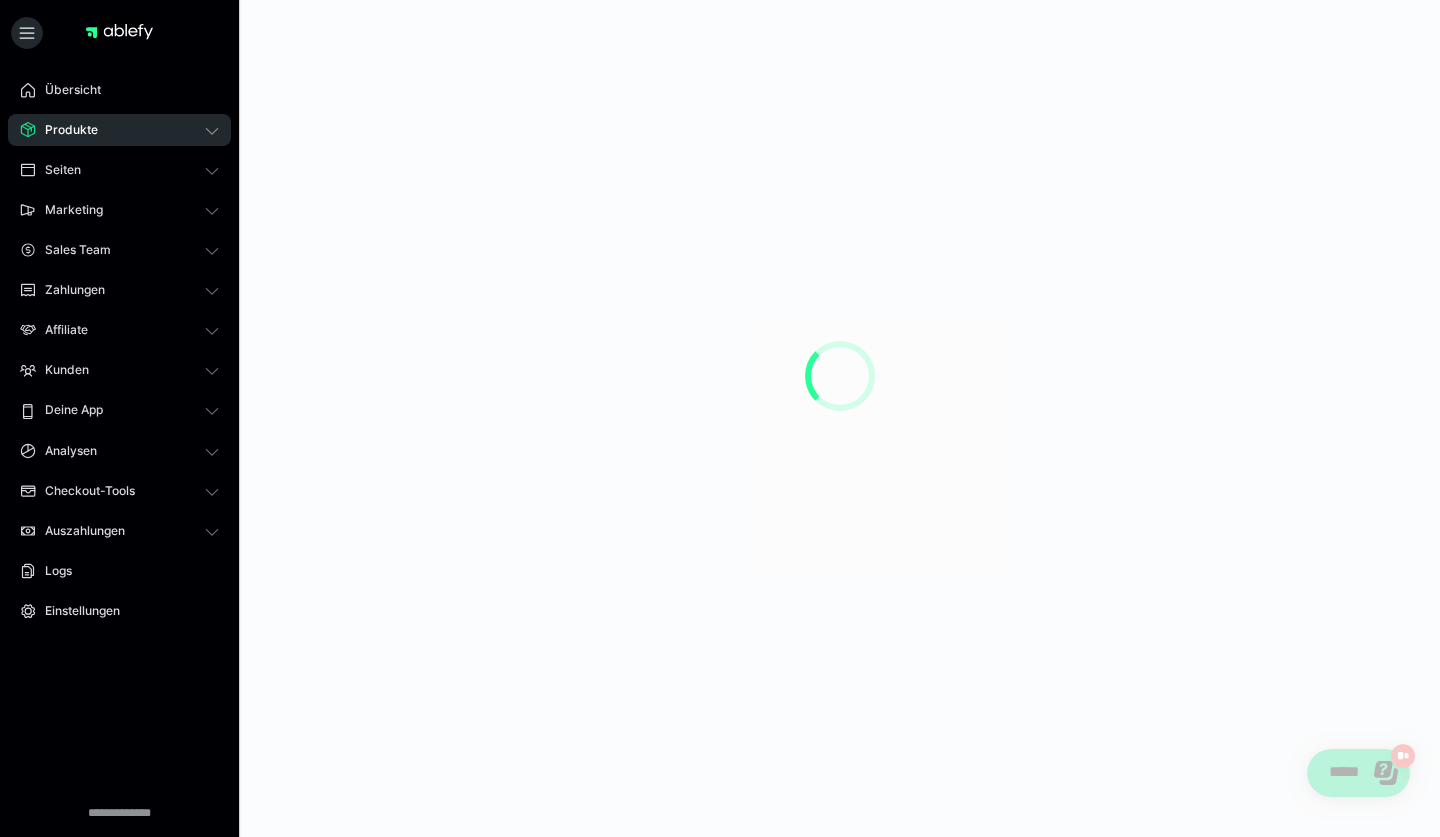 scroll, scrollTop: 0, scrollLeft: 0, axis: both 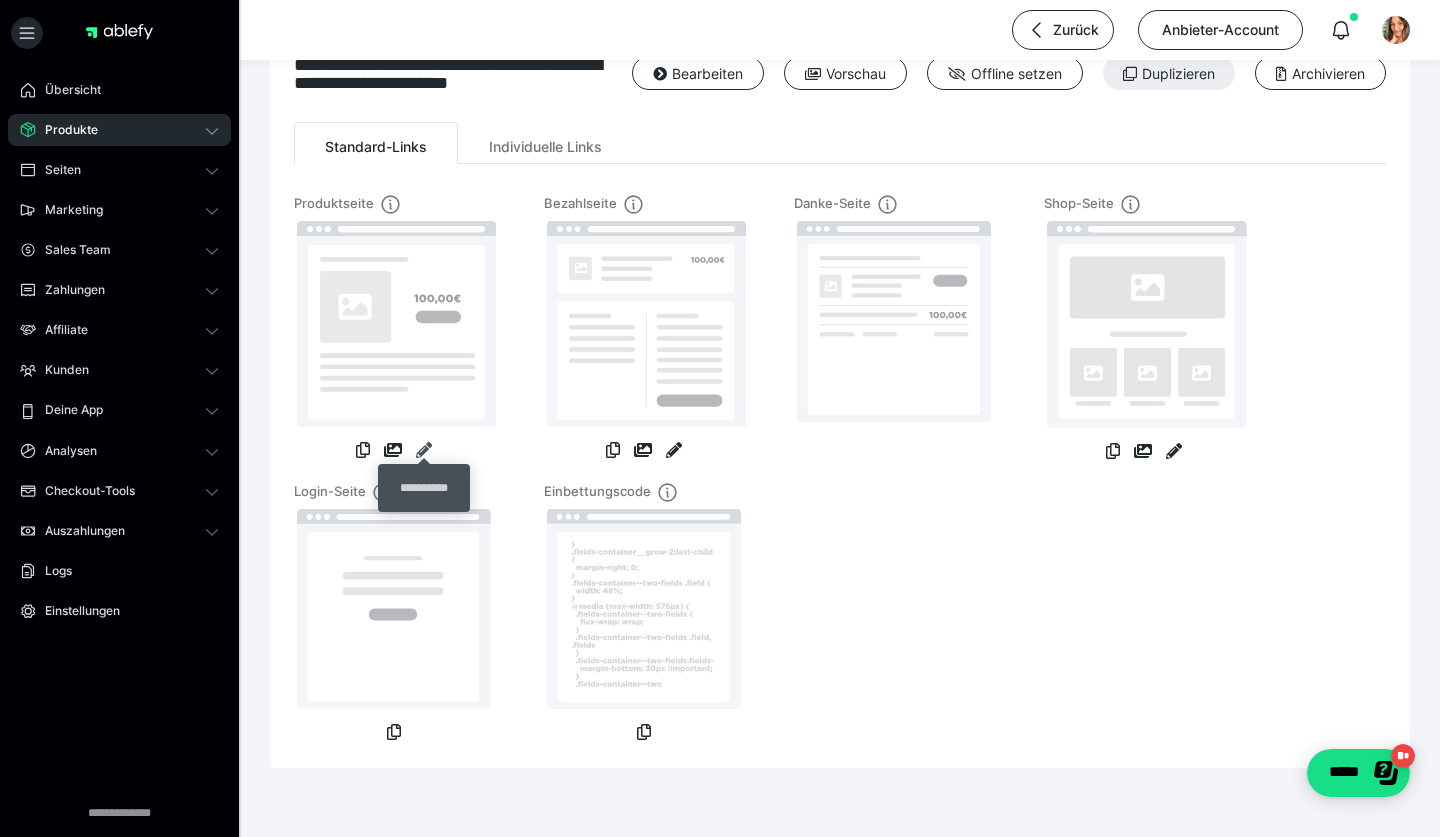 click at bounding box center (424, 450) 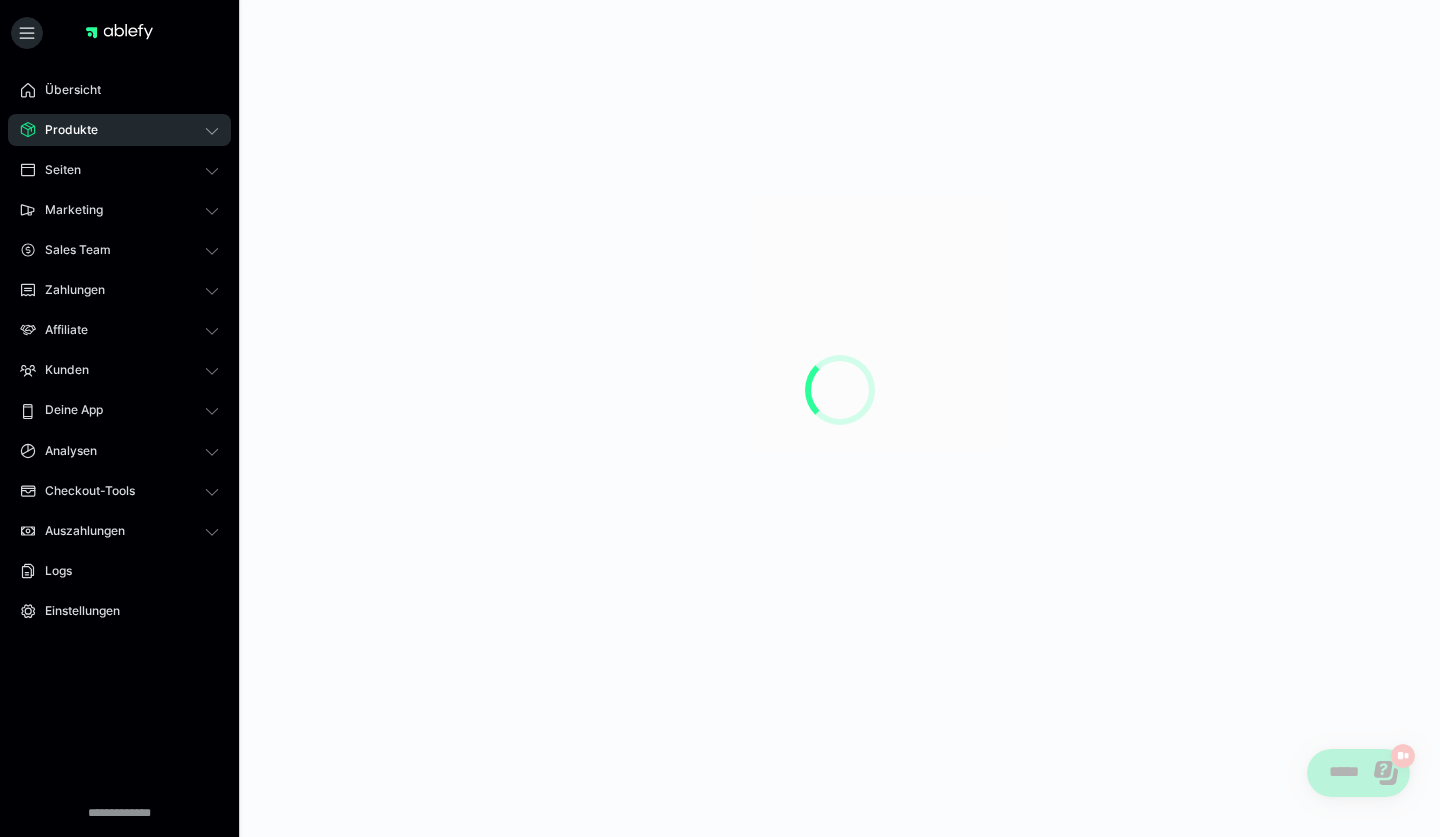 scroll, scrollTop: 0, scrollLeft: 0, axis: both 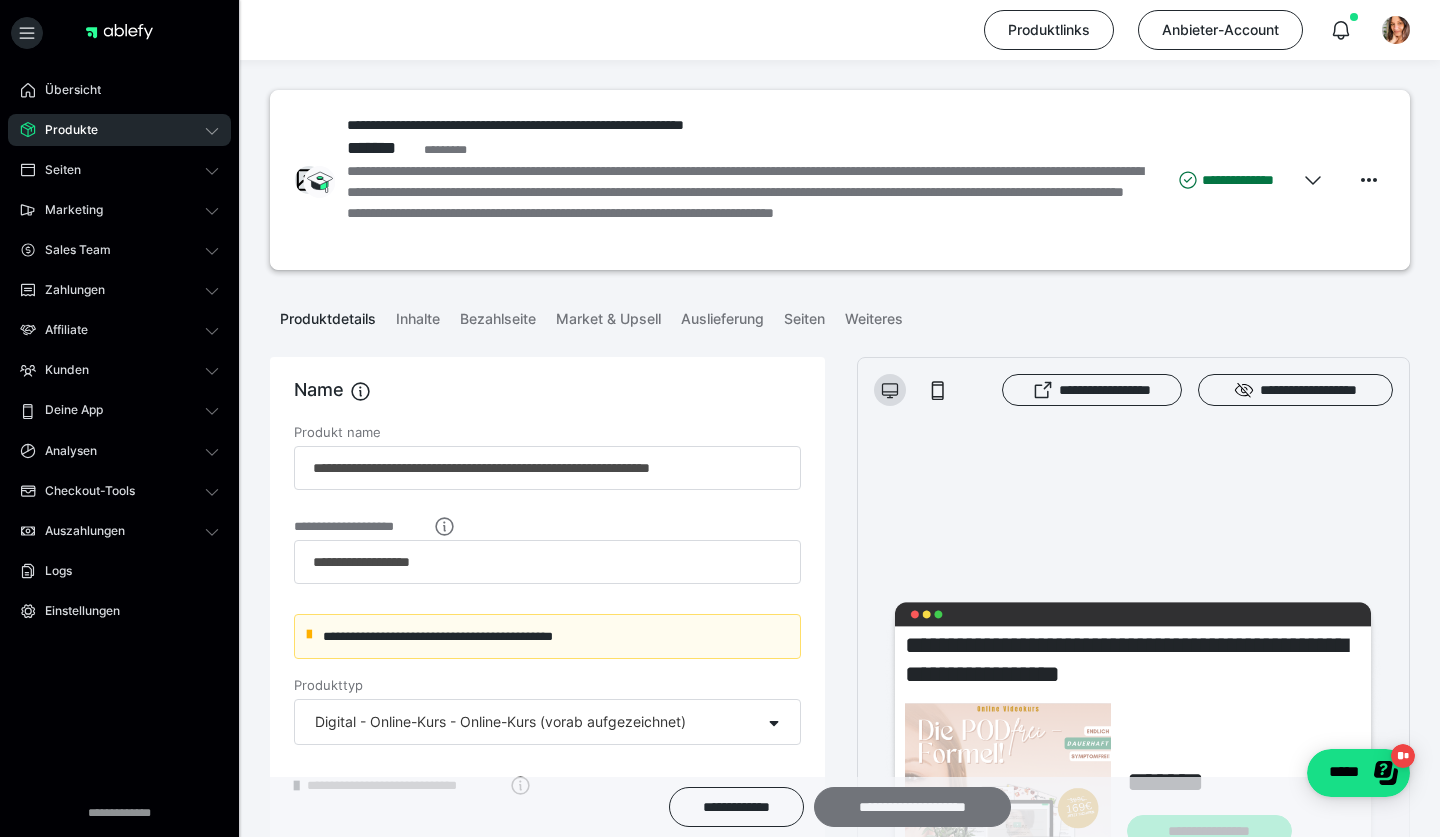 click on "**********" at bounding box center [912, 807] 